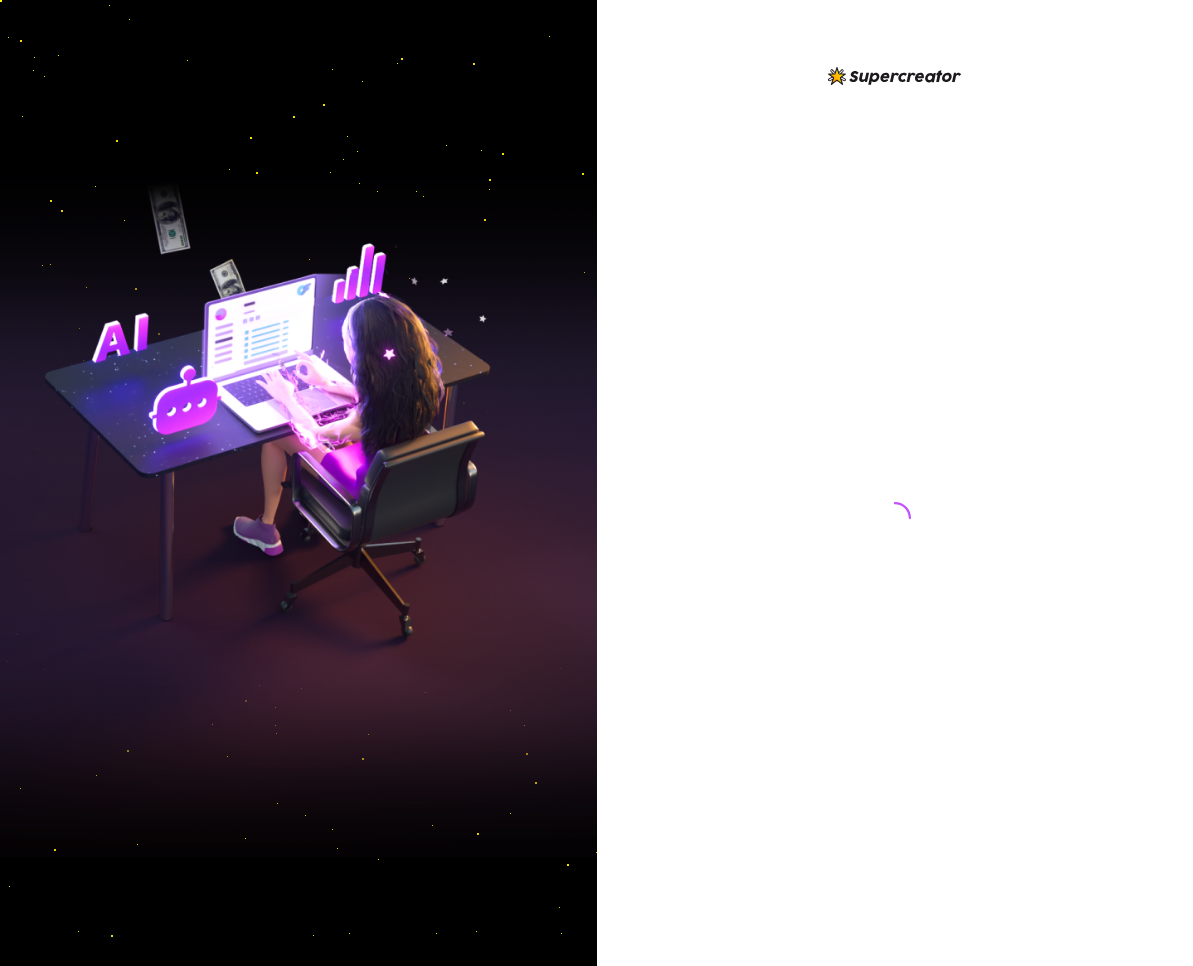 scroll, scrollTop: 0, scrollLeft: 0, axis: both 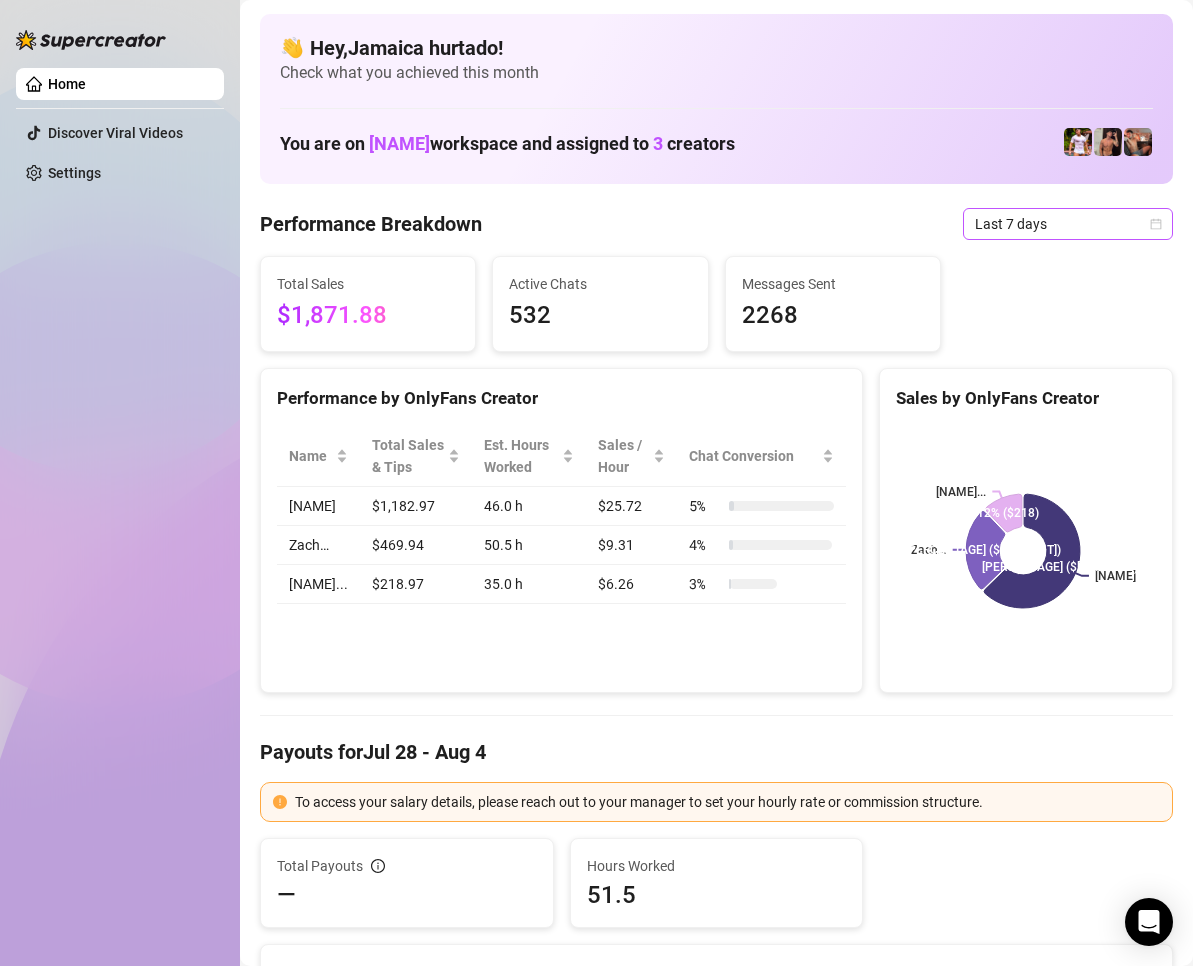 click on "Last 7 days" at bounding box center [1068, 224] 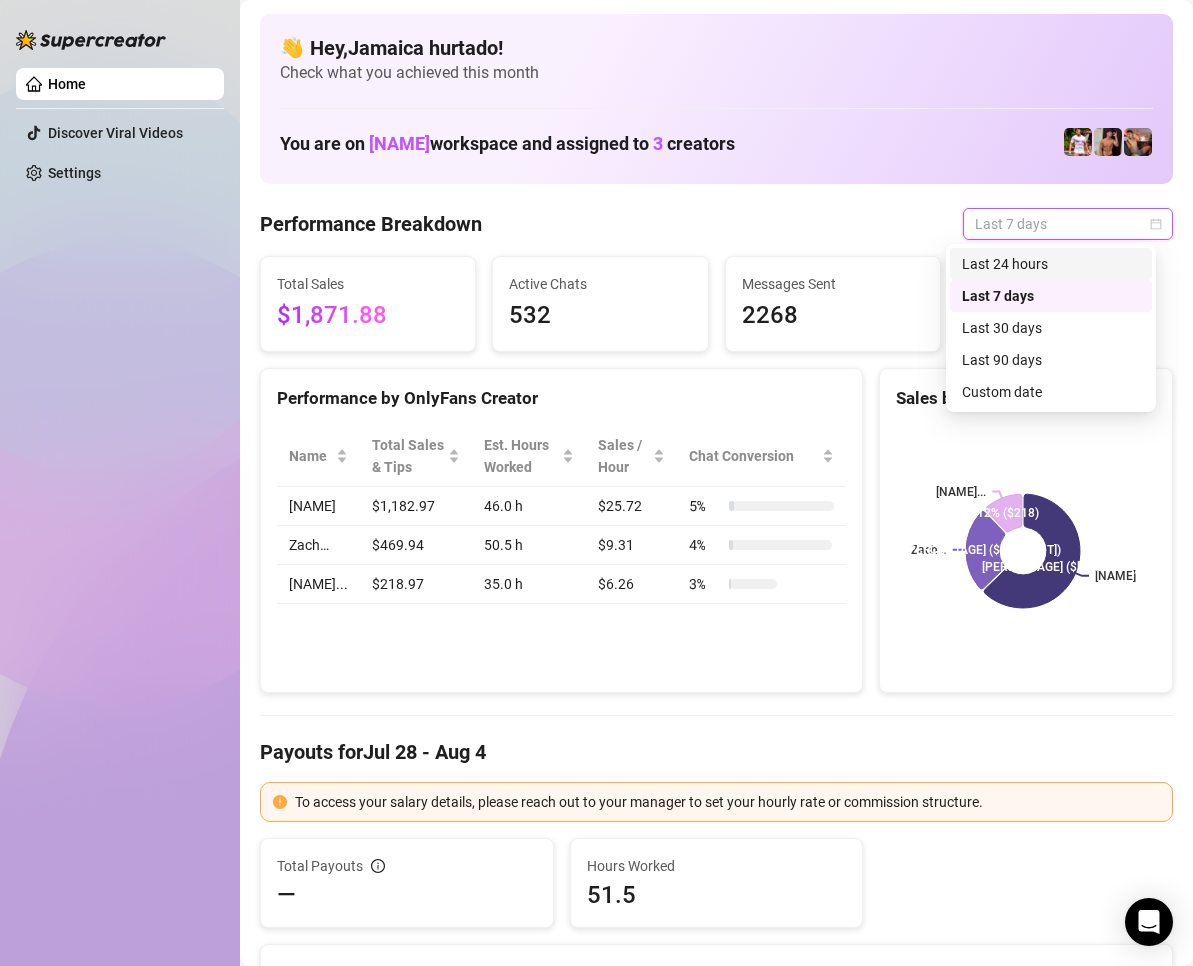 click on "Last 24 hours" at bounding box center (1051, 264) 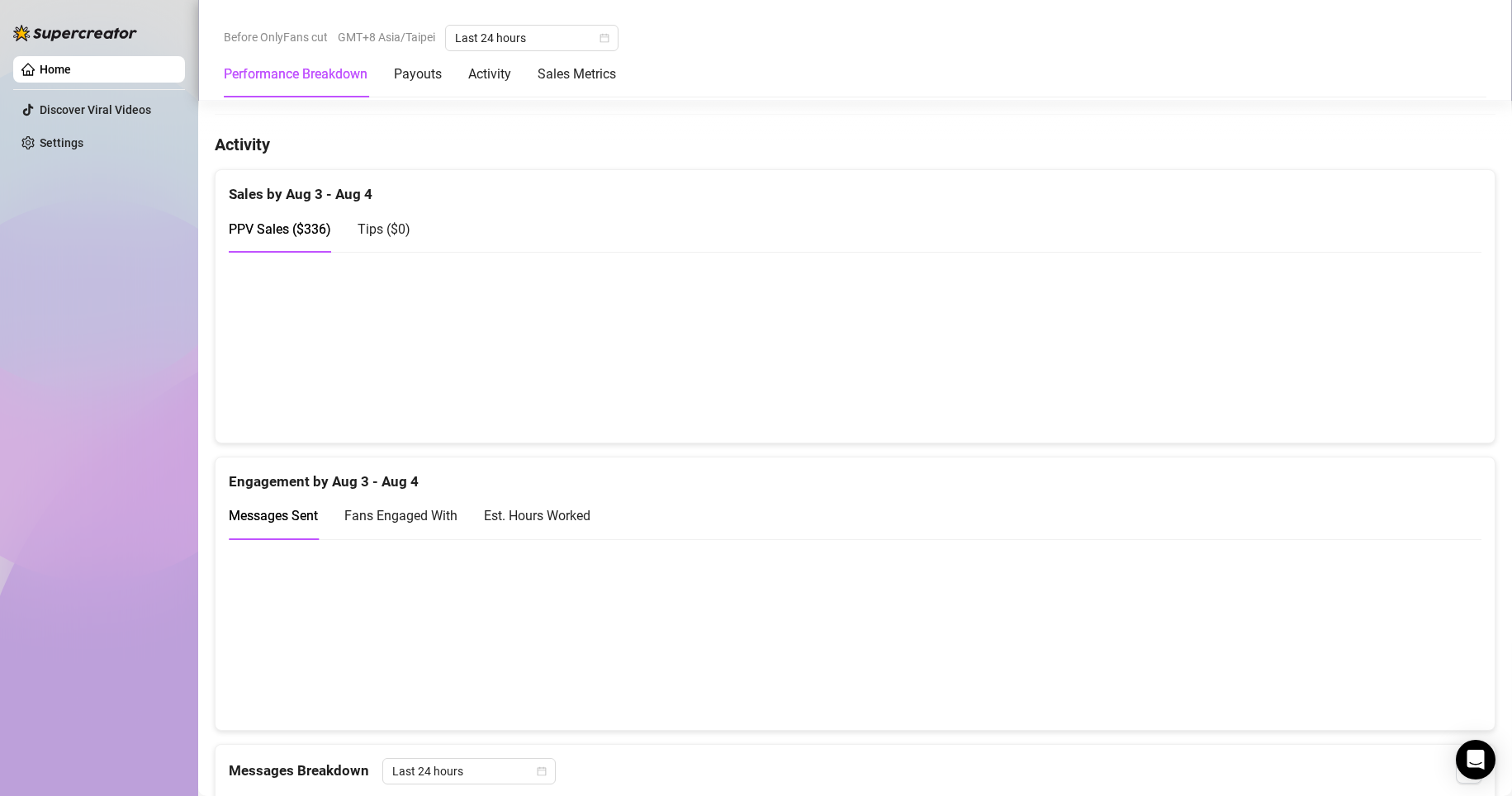 scroll, scrollTop: 1239, scrollLeft: 0, axis: vertical 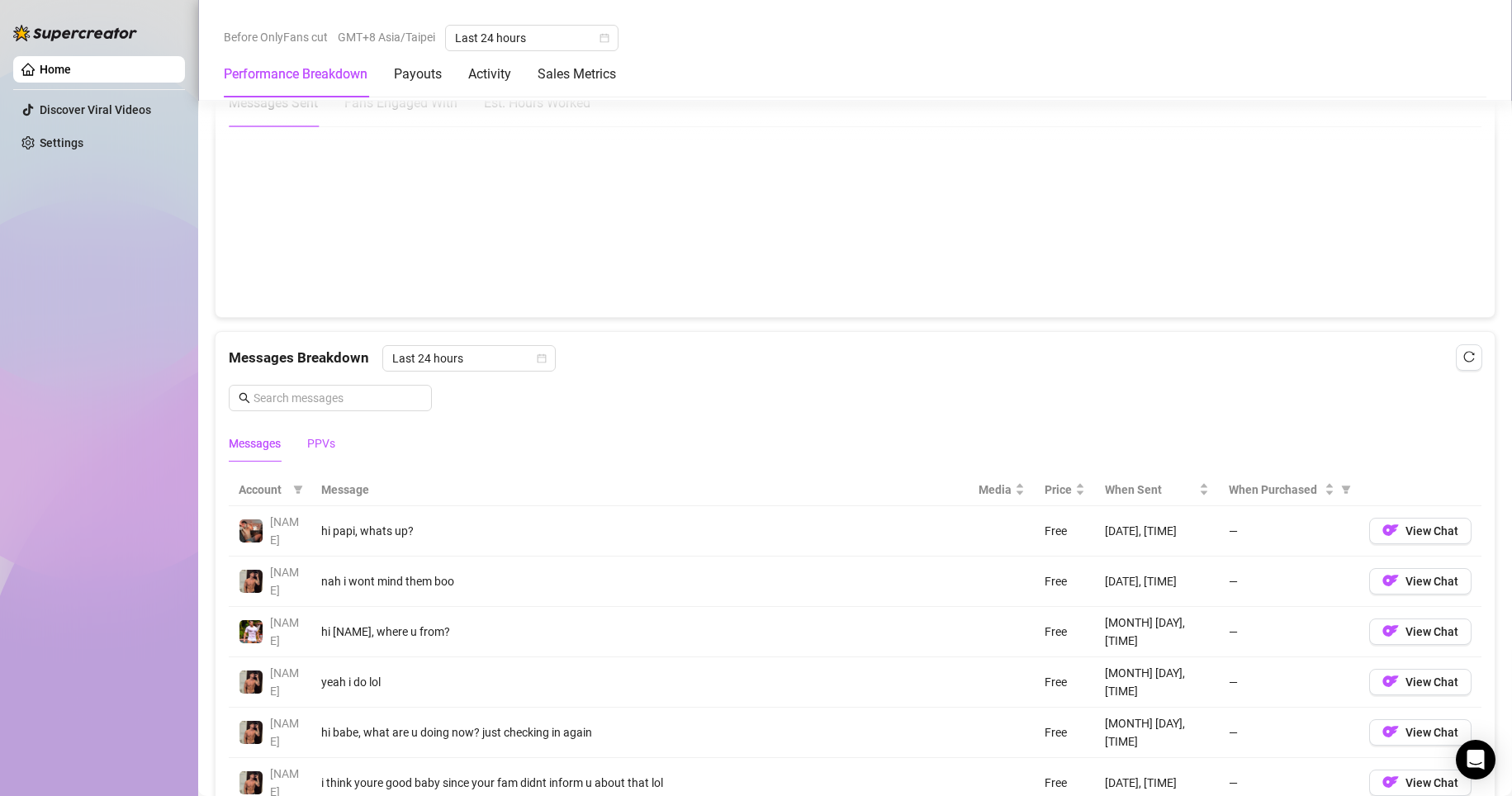 click on "PPVs" at bounding box center (321, 443) 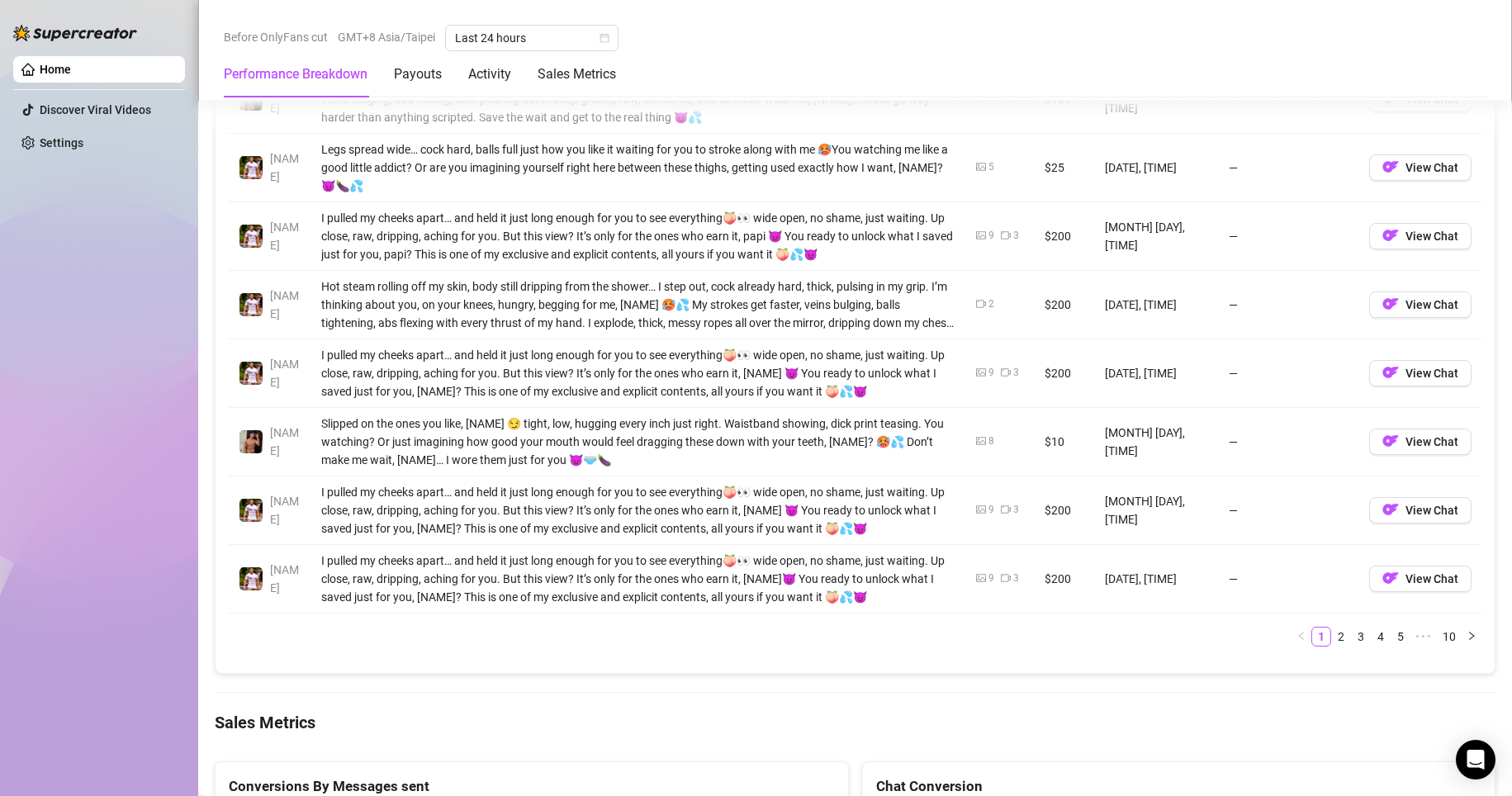 scroll, scrollTop: 1899, scrollLeft: 0, axis: vertical 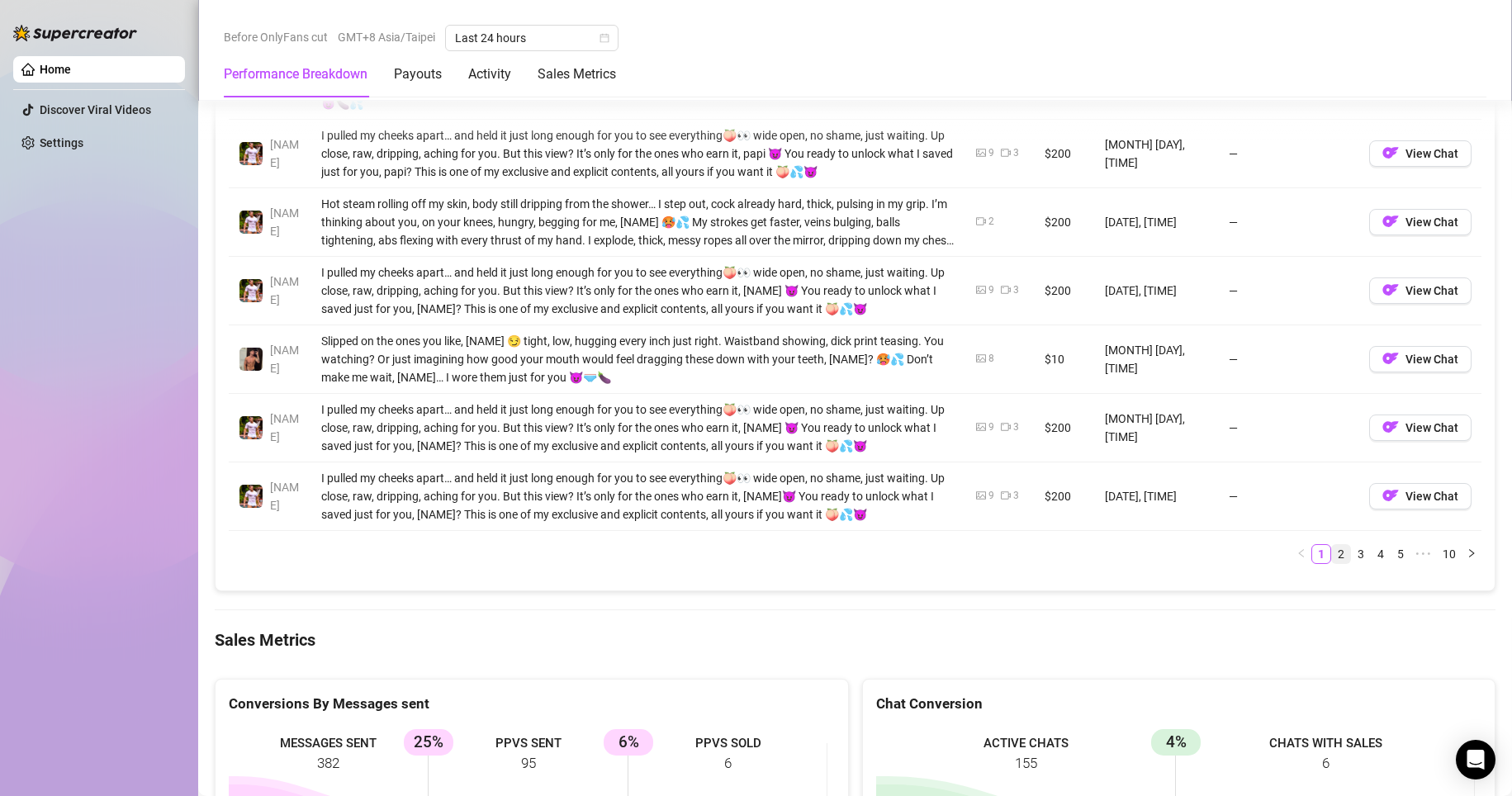 click on "2" at bounding box center [1341, 554] 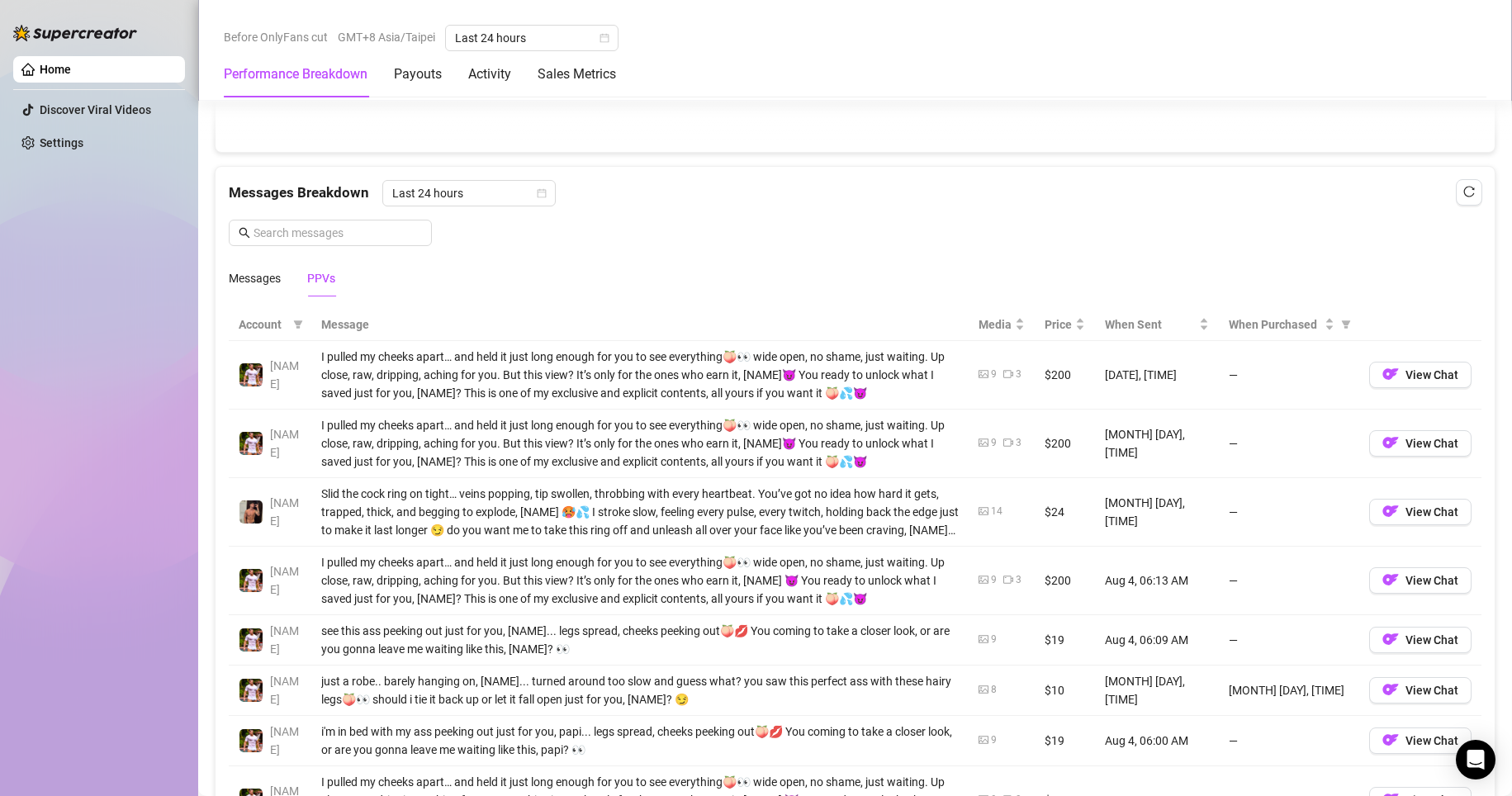 scroll, scrollTop: 1817, scrollLeft: 0, axis: vertical 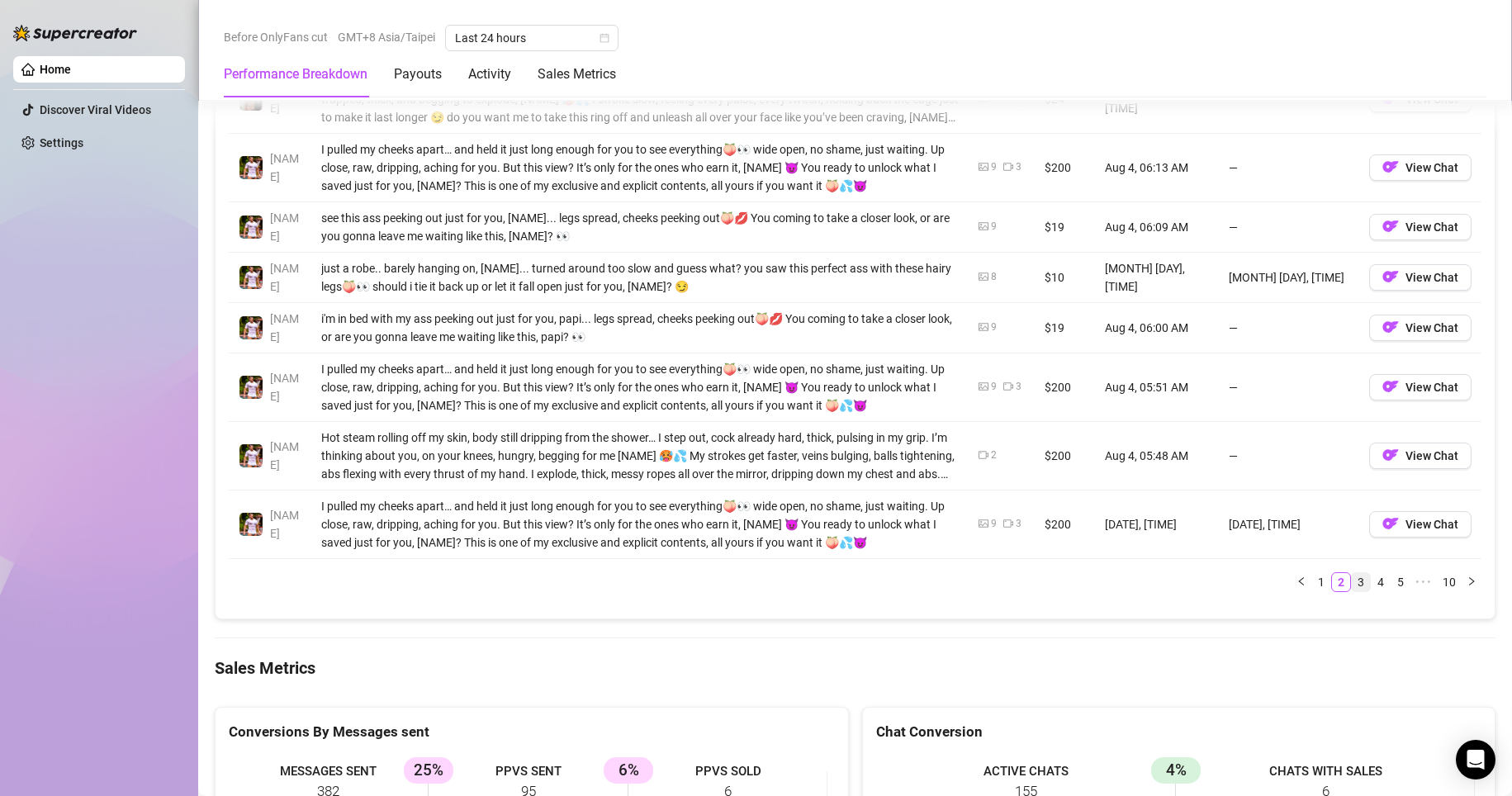 click on "3" at bounding box center [1361, 582] 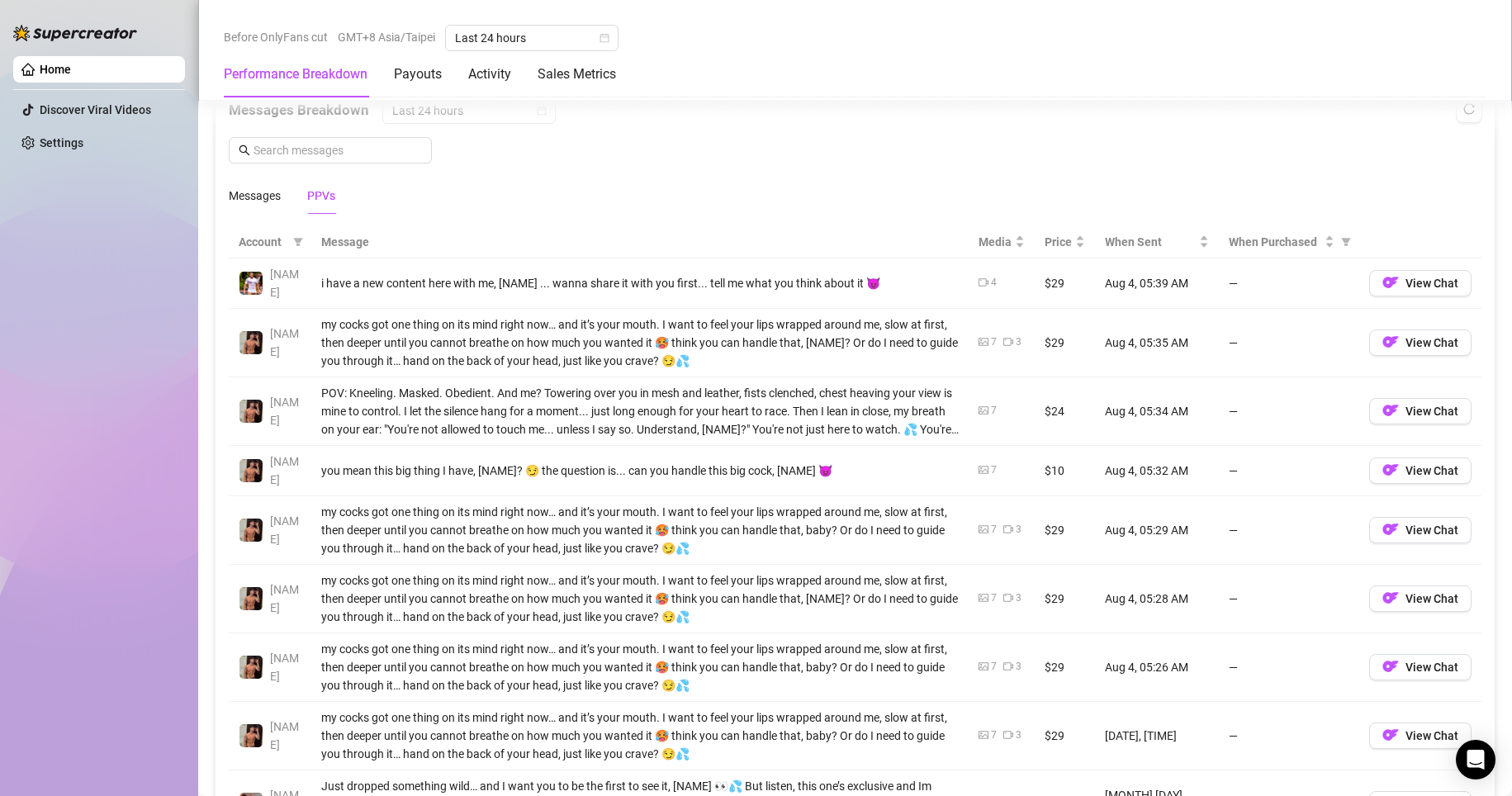 scroll, scrollTop: 1817, scrollLeft: 0, axis: vertical 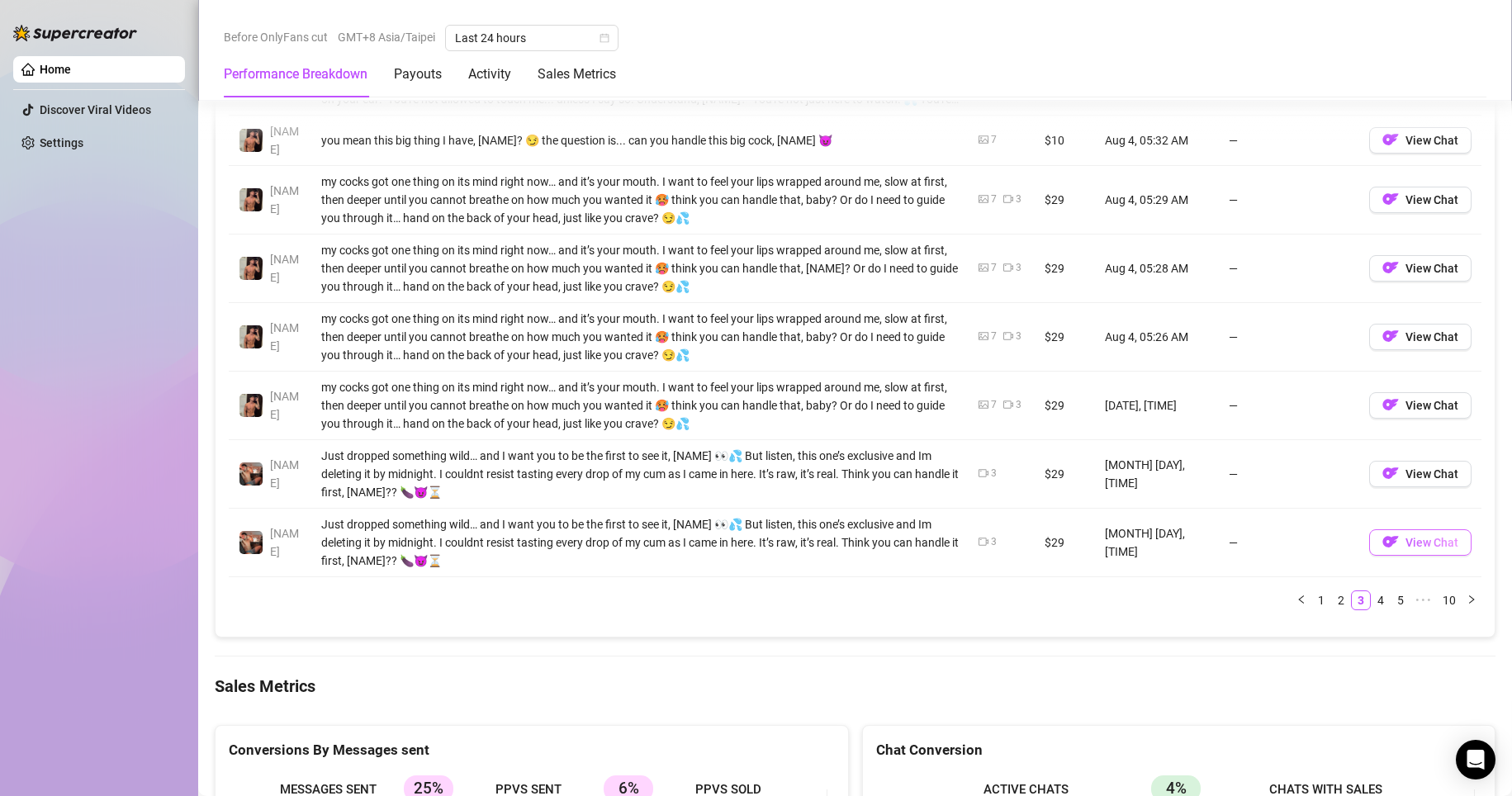 click on "4" at bounding box center (1381, 600) 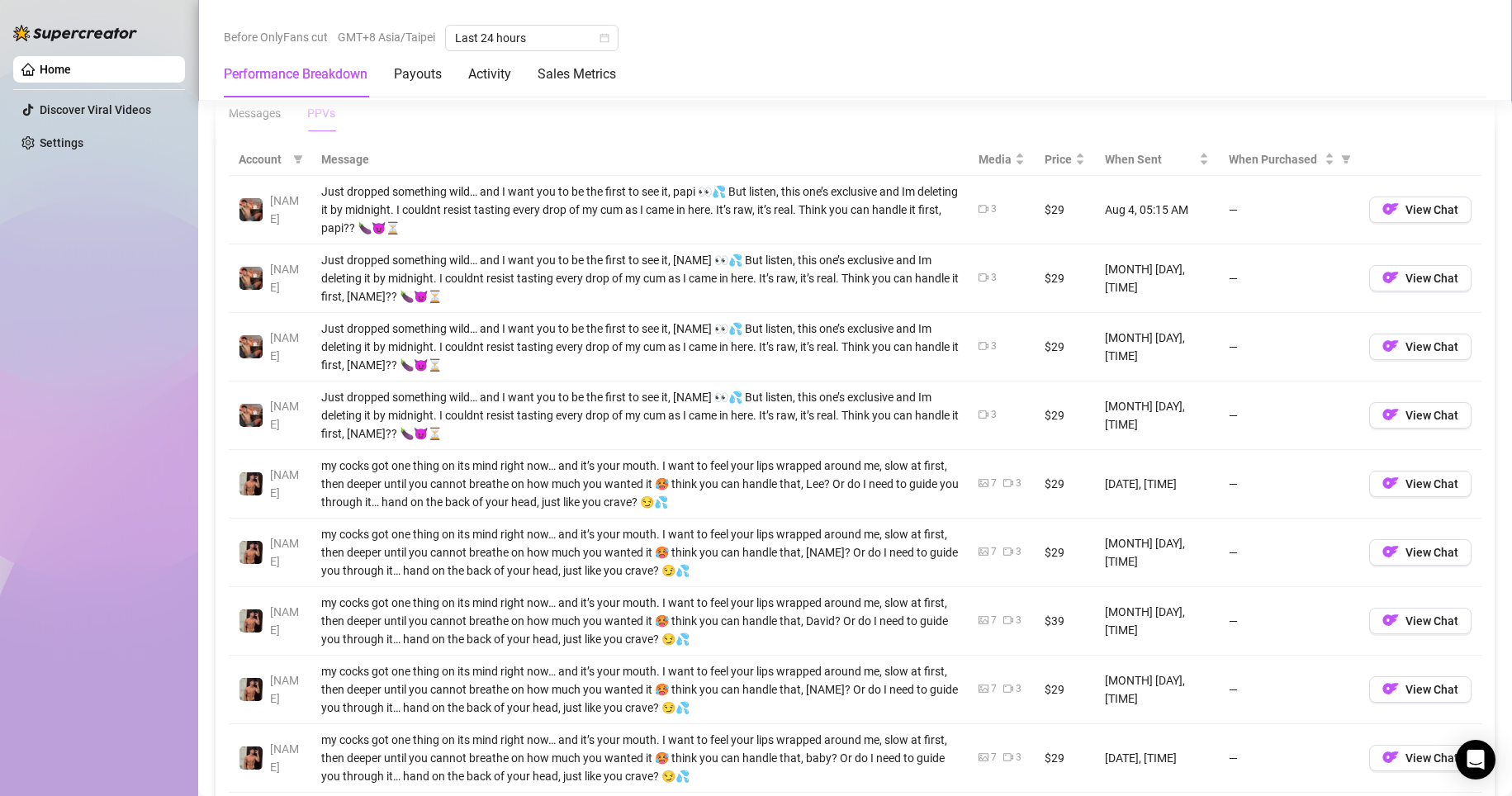 scroll, scrollTop: 1734, scrollLeft: 0, axis: vertical 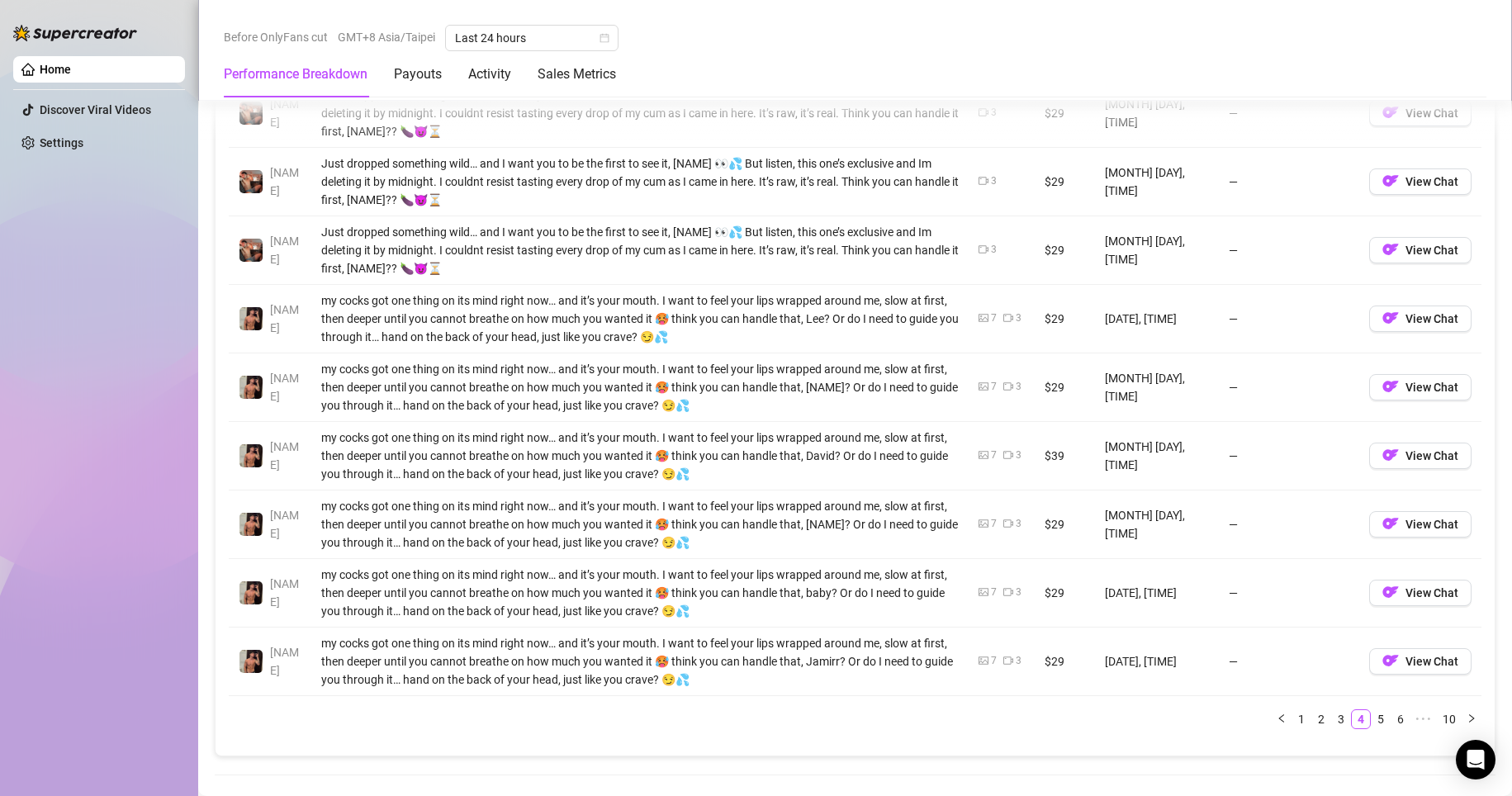 click on "5" at bounding box center [1381, 719] 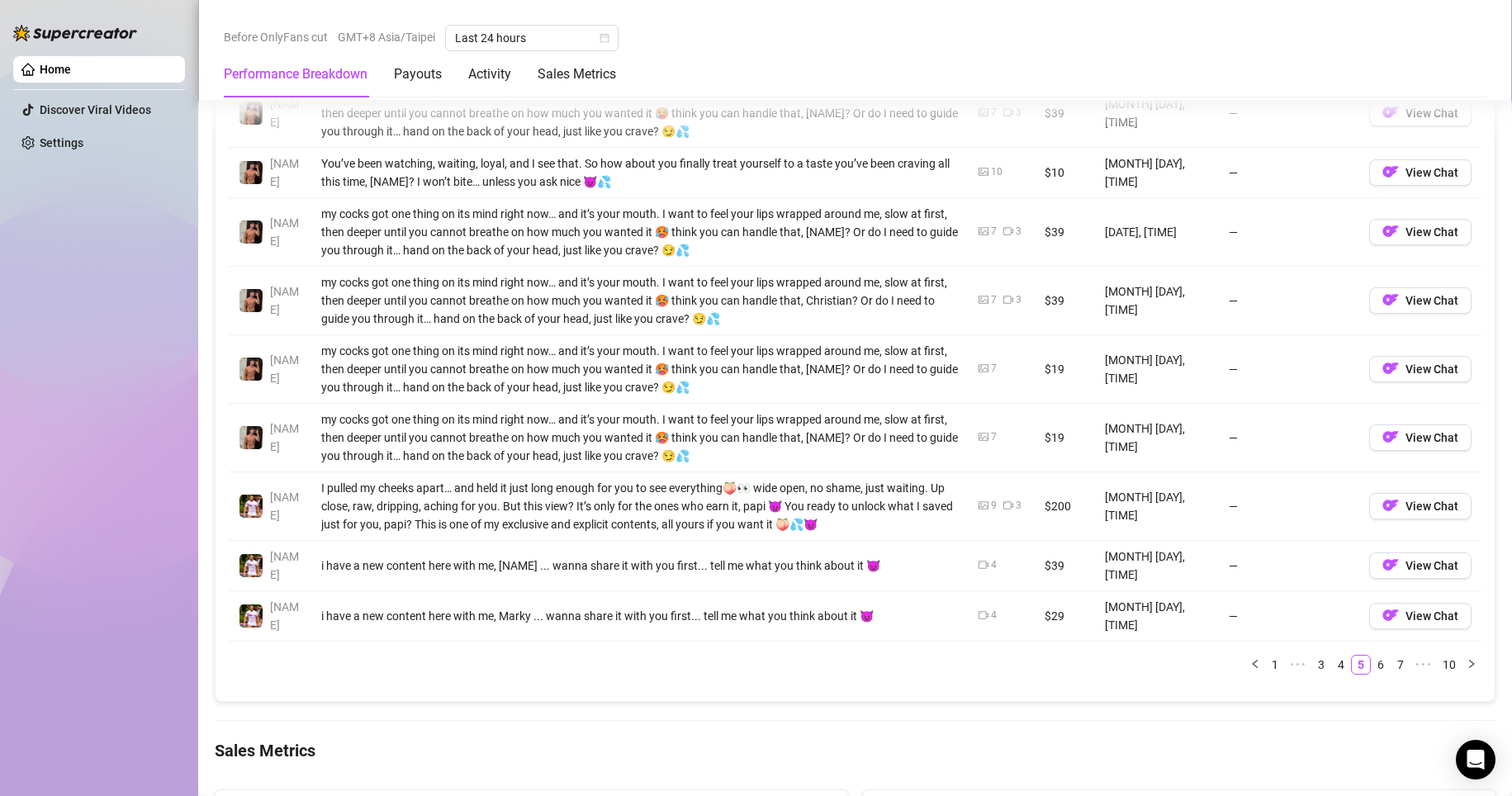 scroll, scrollTop: 1817, scrollLeft: 0, axis: vertical 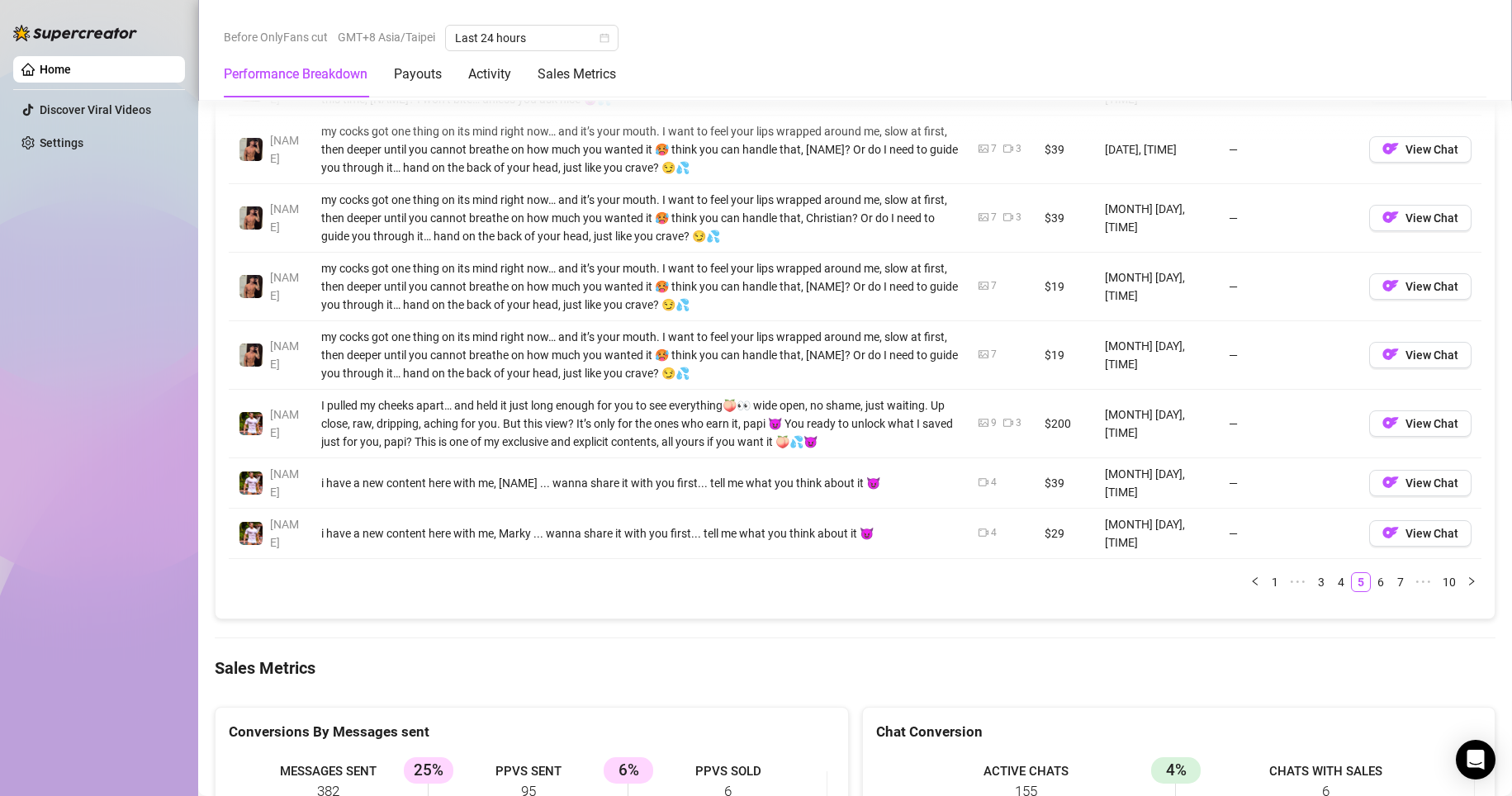 click on "6" at bounding box center (1381, 582) 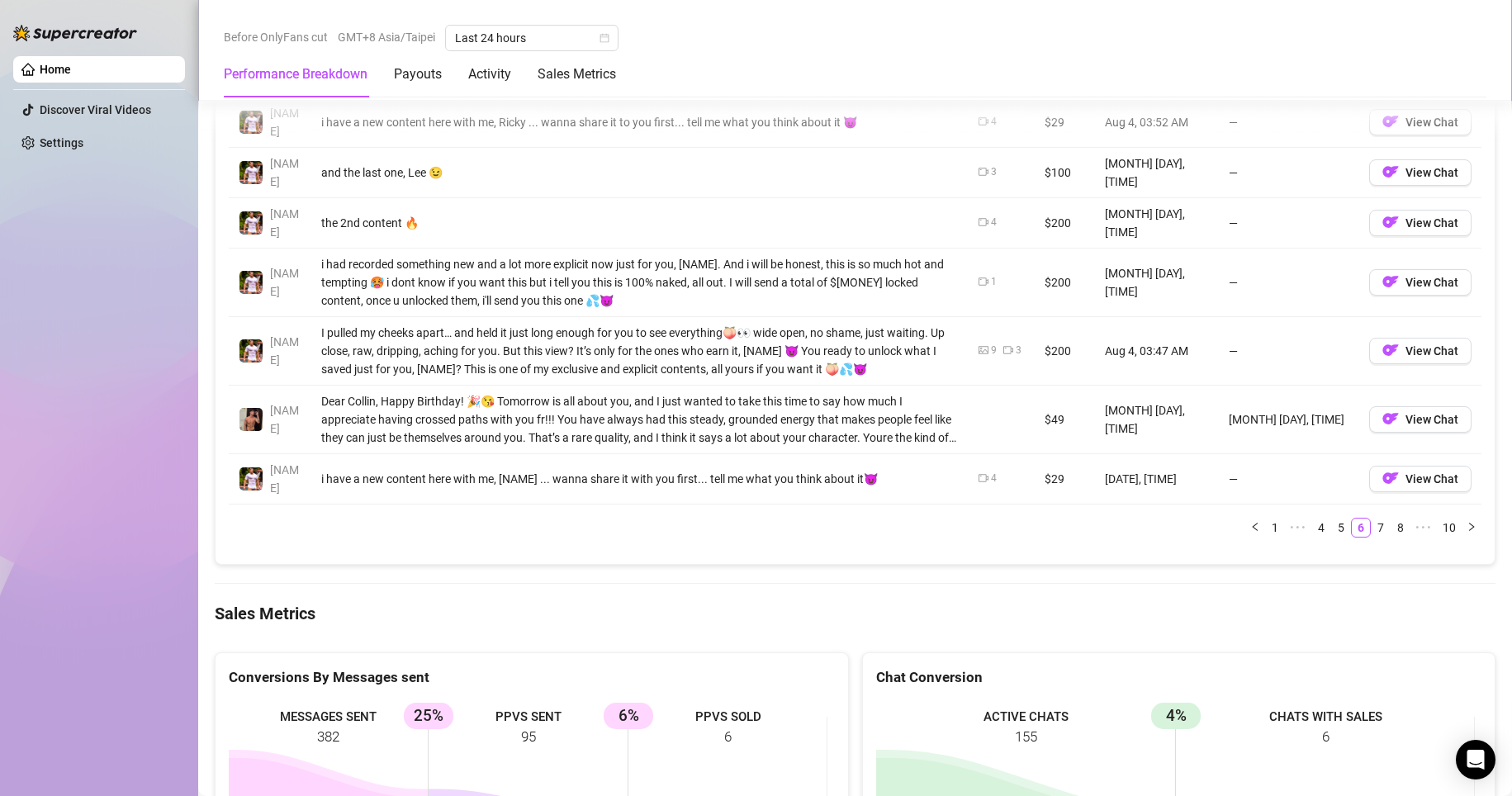 scroll, scrollTop: 1651, scrollLeft: 0, axis: vertical 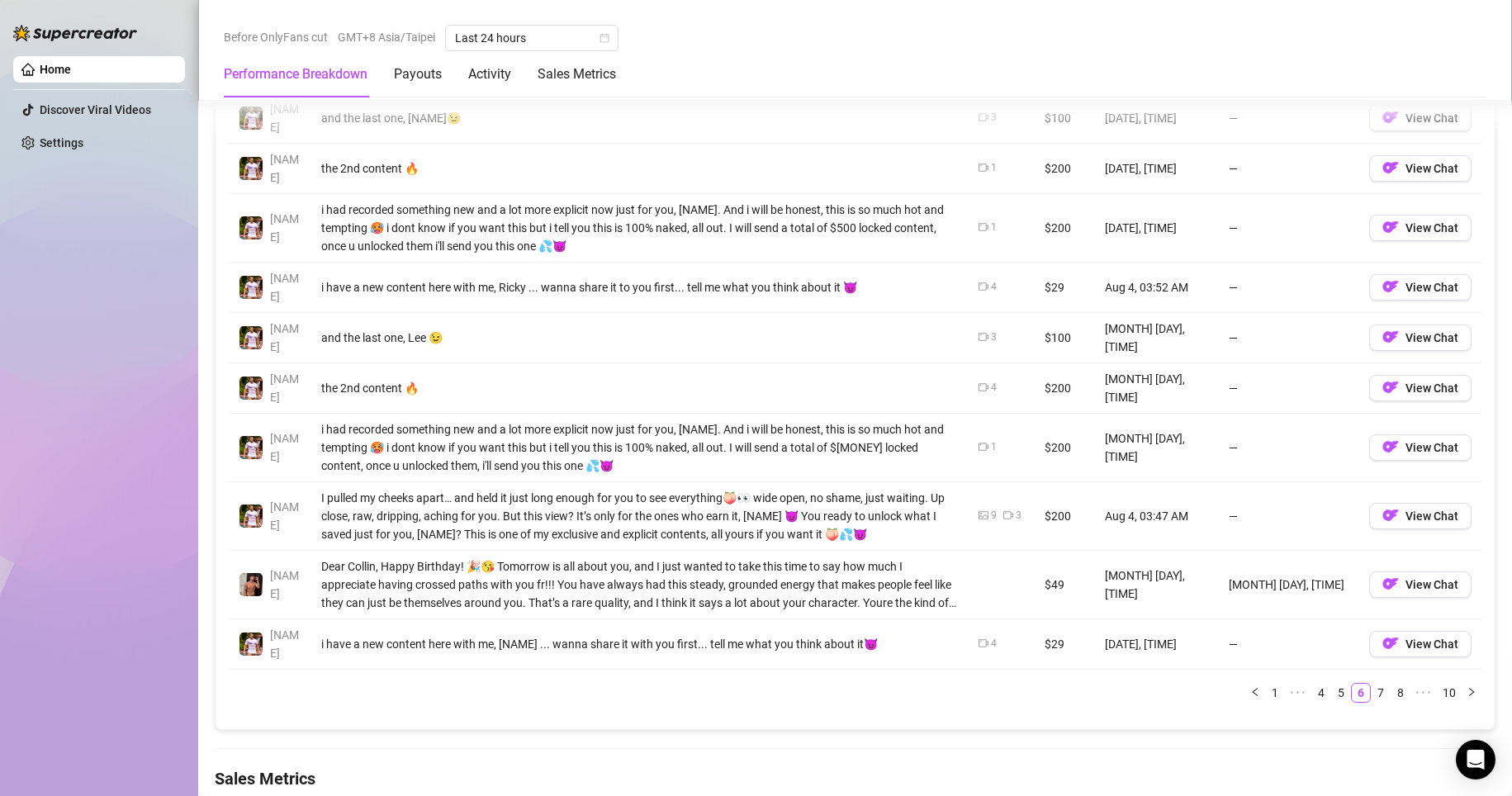 click on "5" at bounding box center [1341, 693] 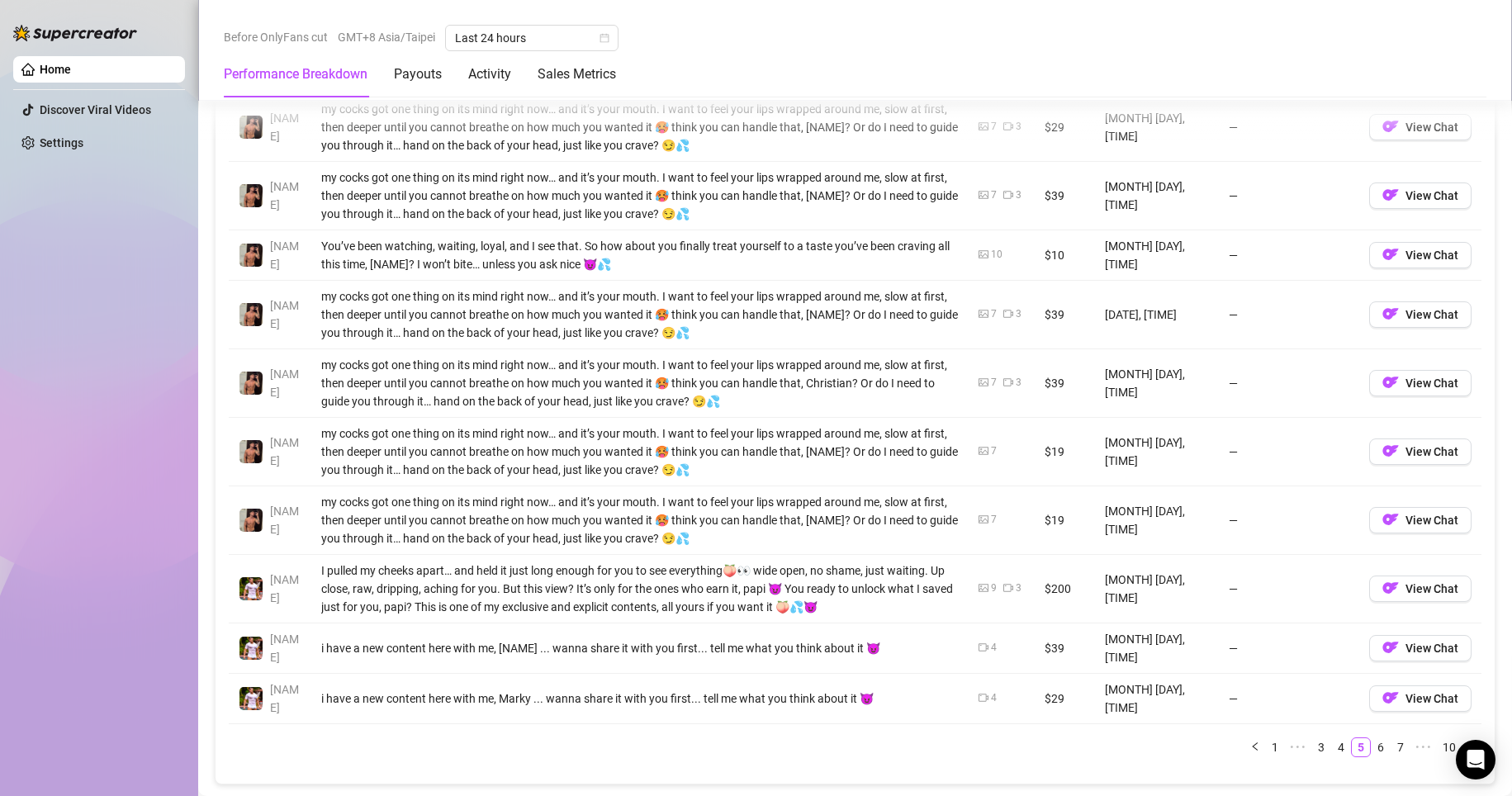 click on "6" at bounding box center (1381, 747) 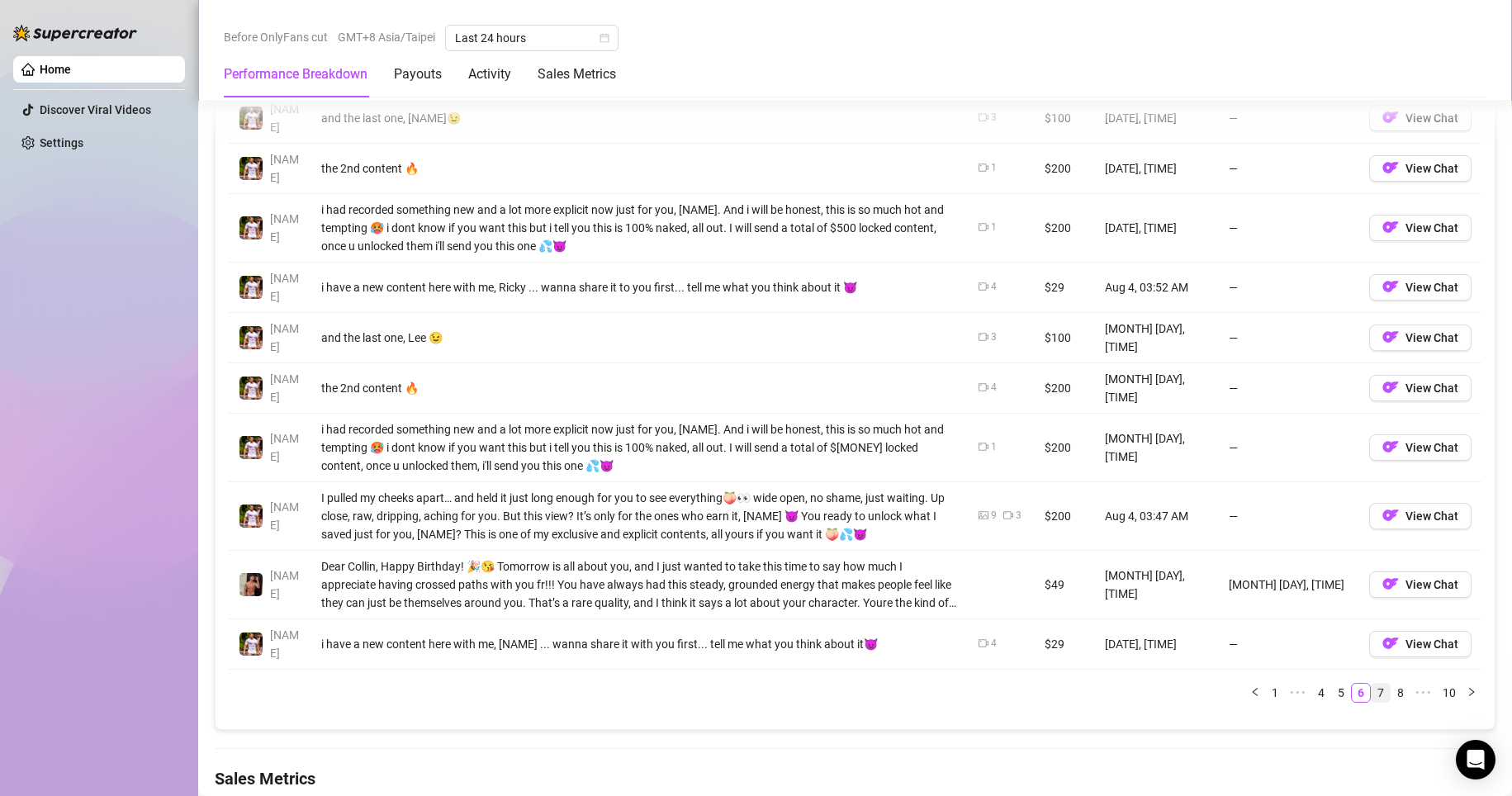 click on "7" at bounding box center (1381, 693) 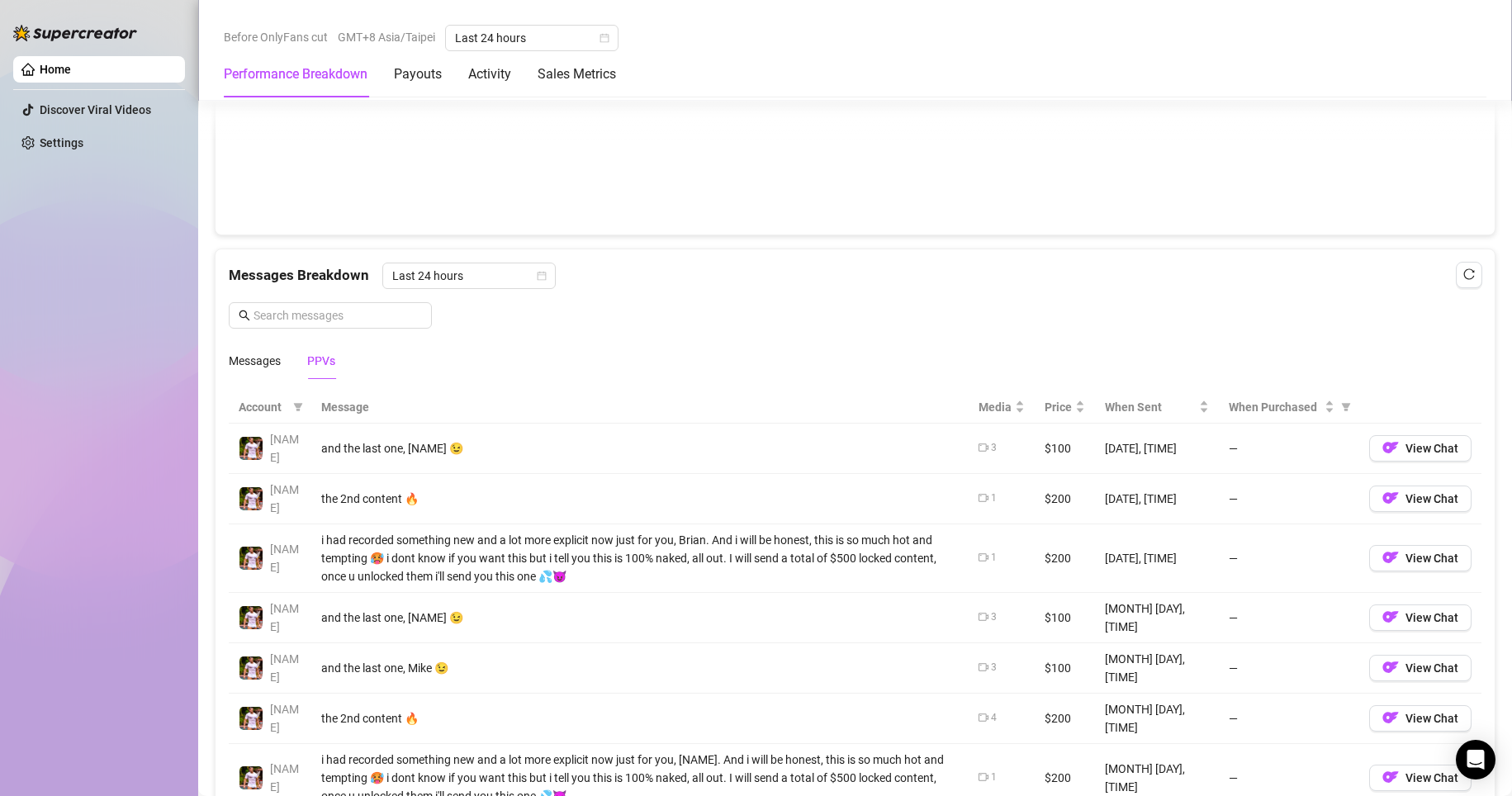 scroll, scrollTop: 1651, scrollLeft: 0, axis: vertical 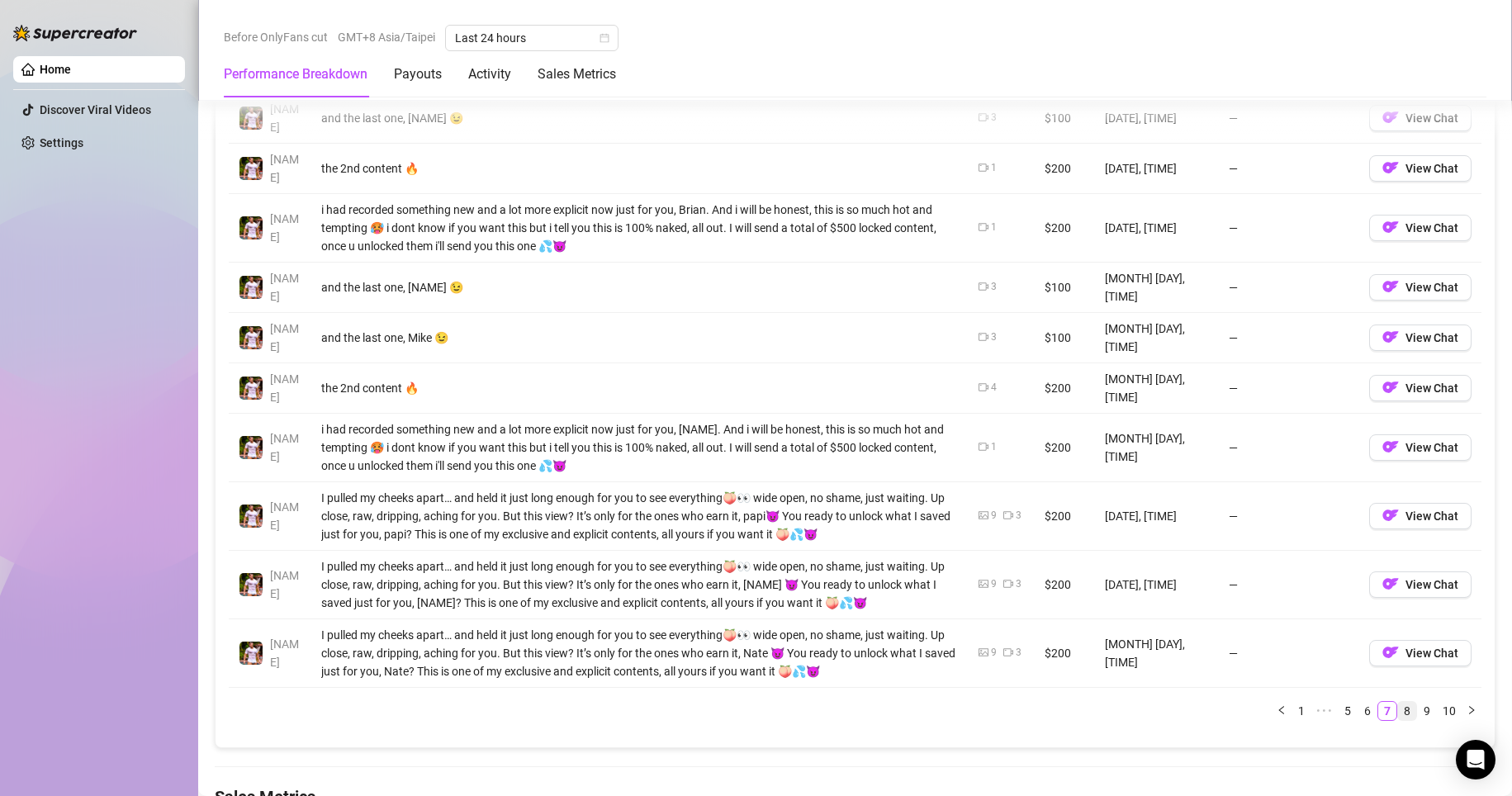 click on "8" at bounding box center [1407, 711] 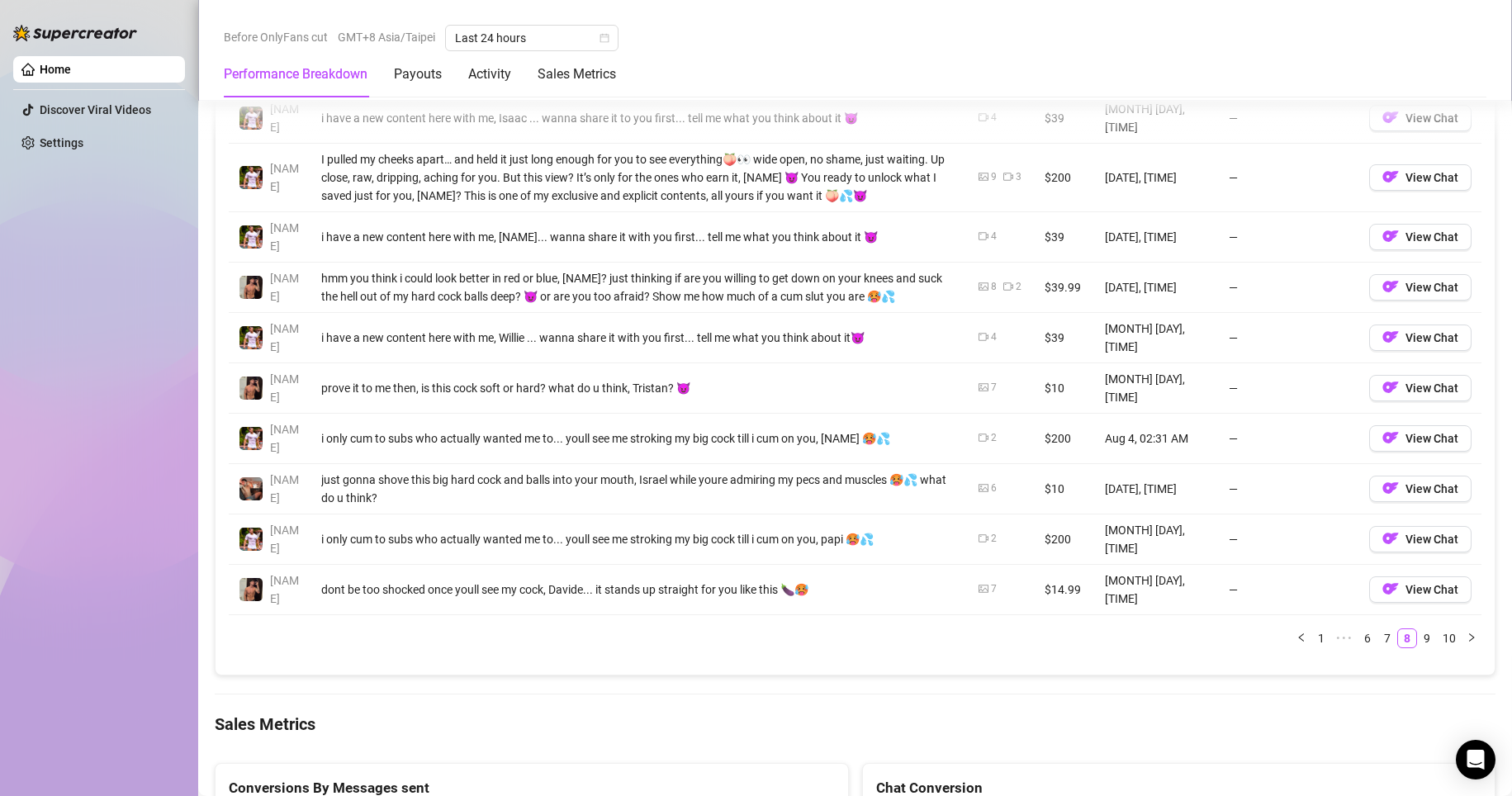 scroll, scrollTop: 1734, scrollLeft: 0, axis: vertical 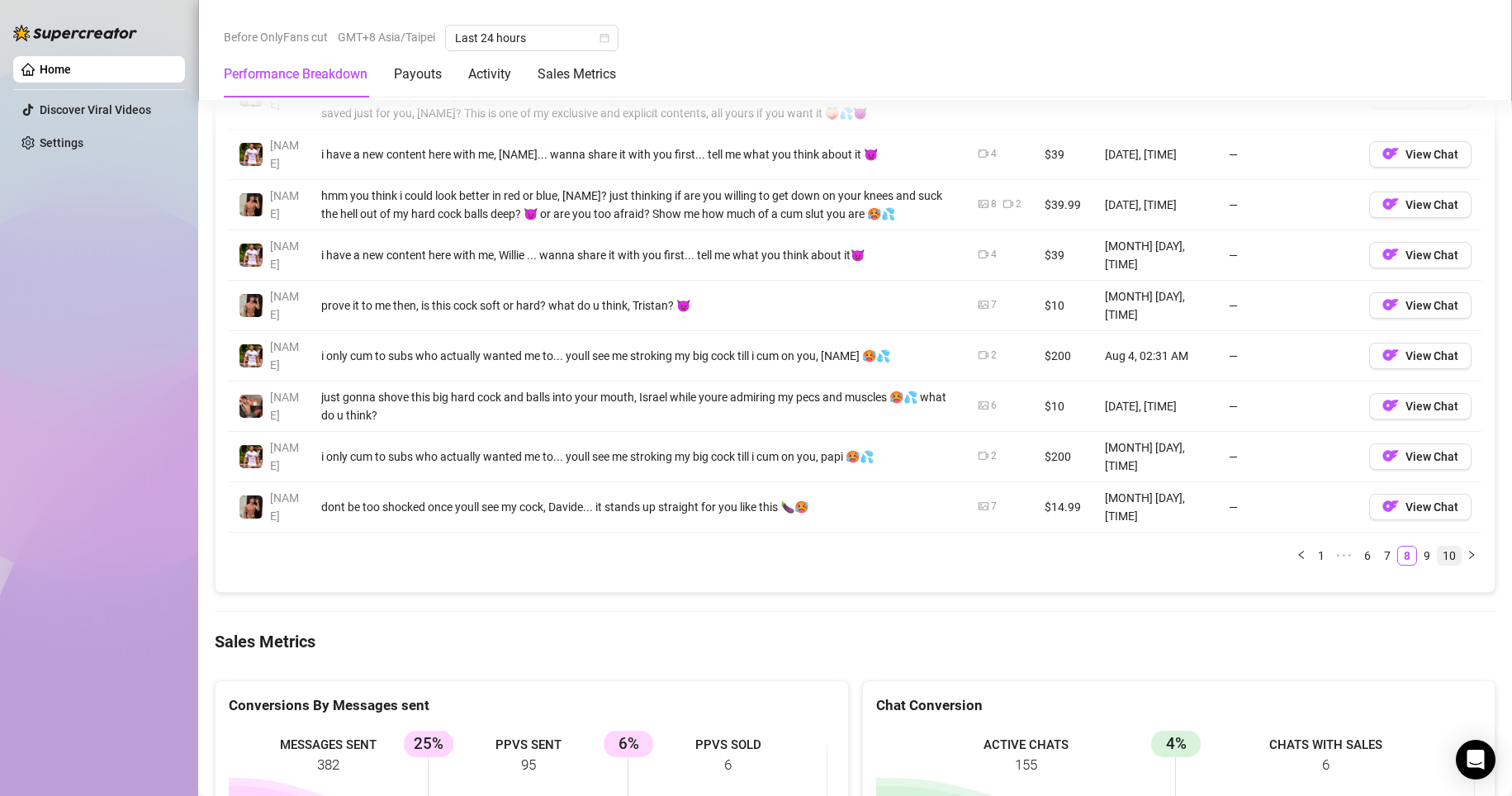 click on "1 ••• 6 7 8 9 10" at bounding box center [855, 556] 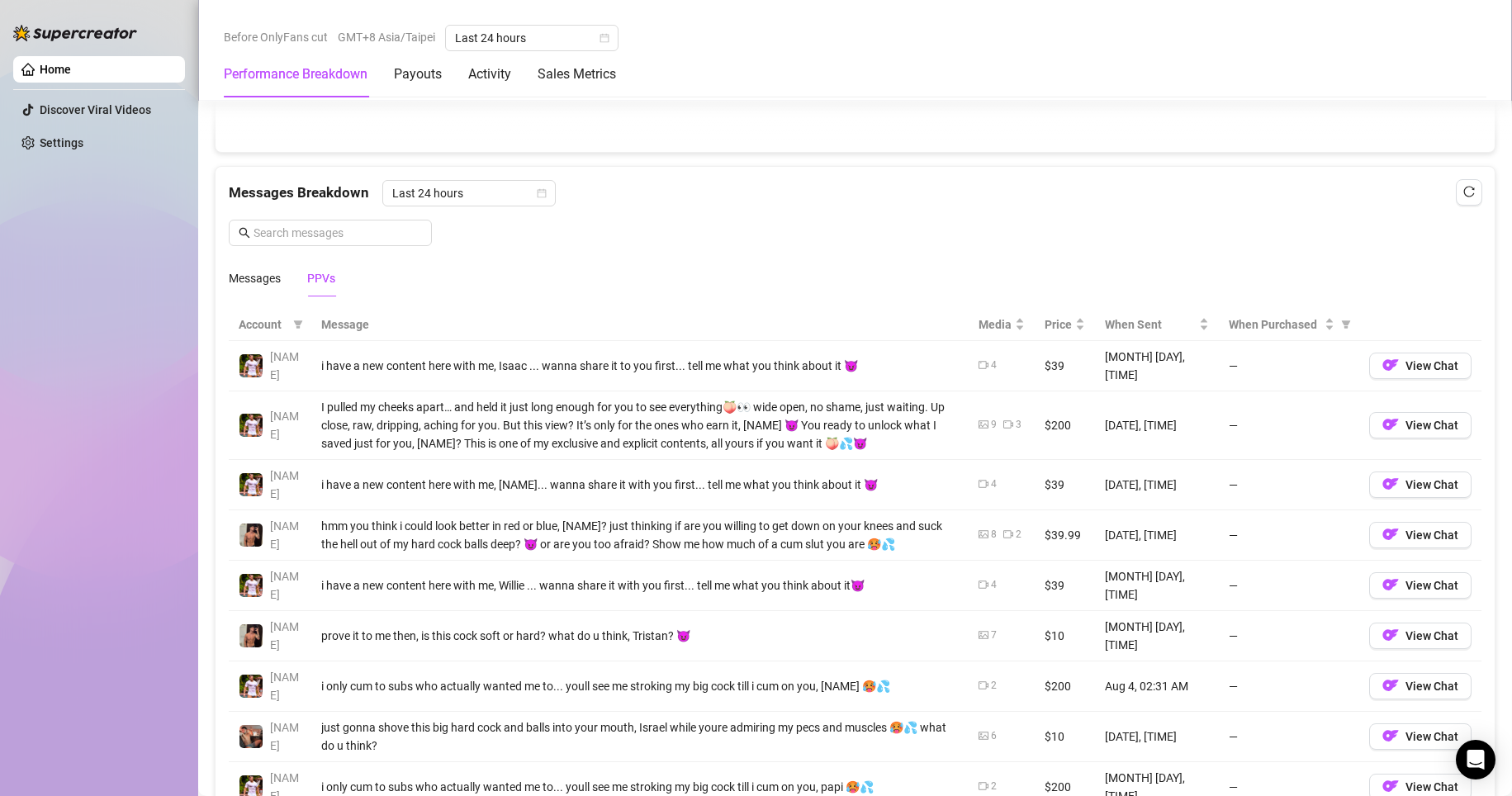 scroll, scrollTop: 1734, scrollLeft: 0, axis: vertical 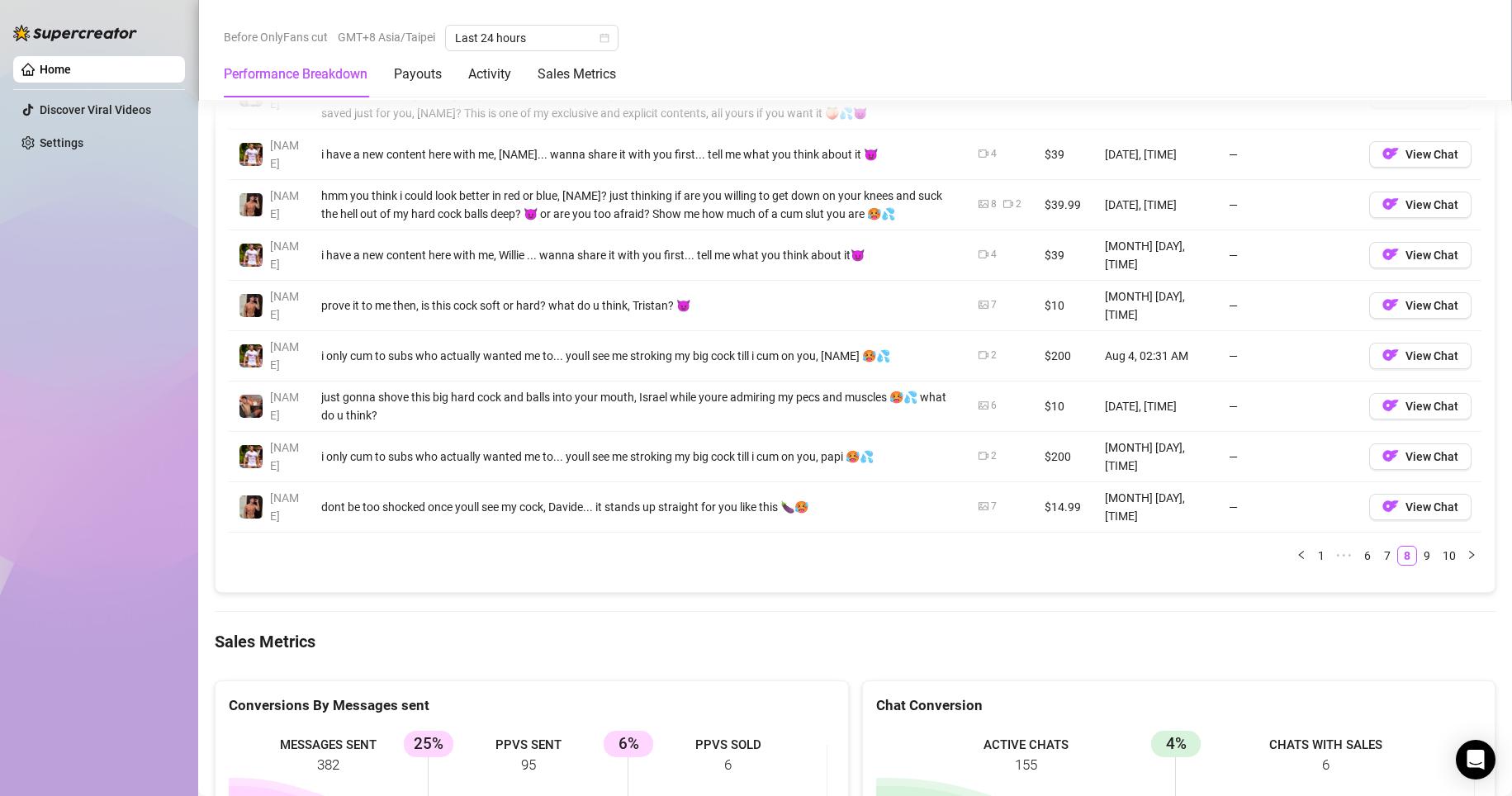 drag, startPoint x: 1418, startPoint y: 535, endPoint x: 1424, endPoint y: 544, distance: 10.816654 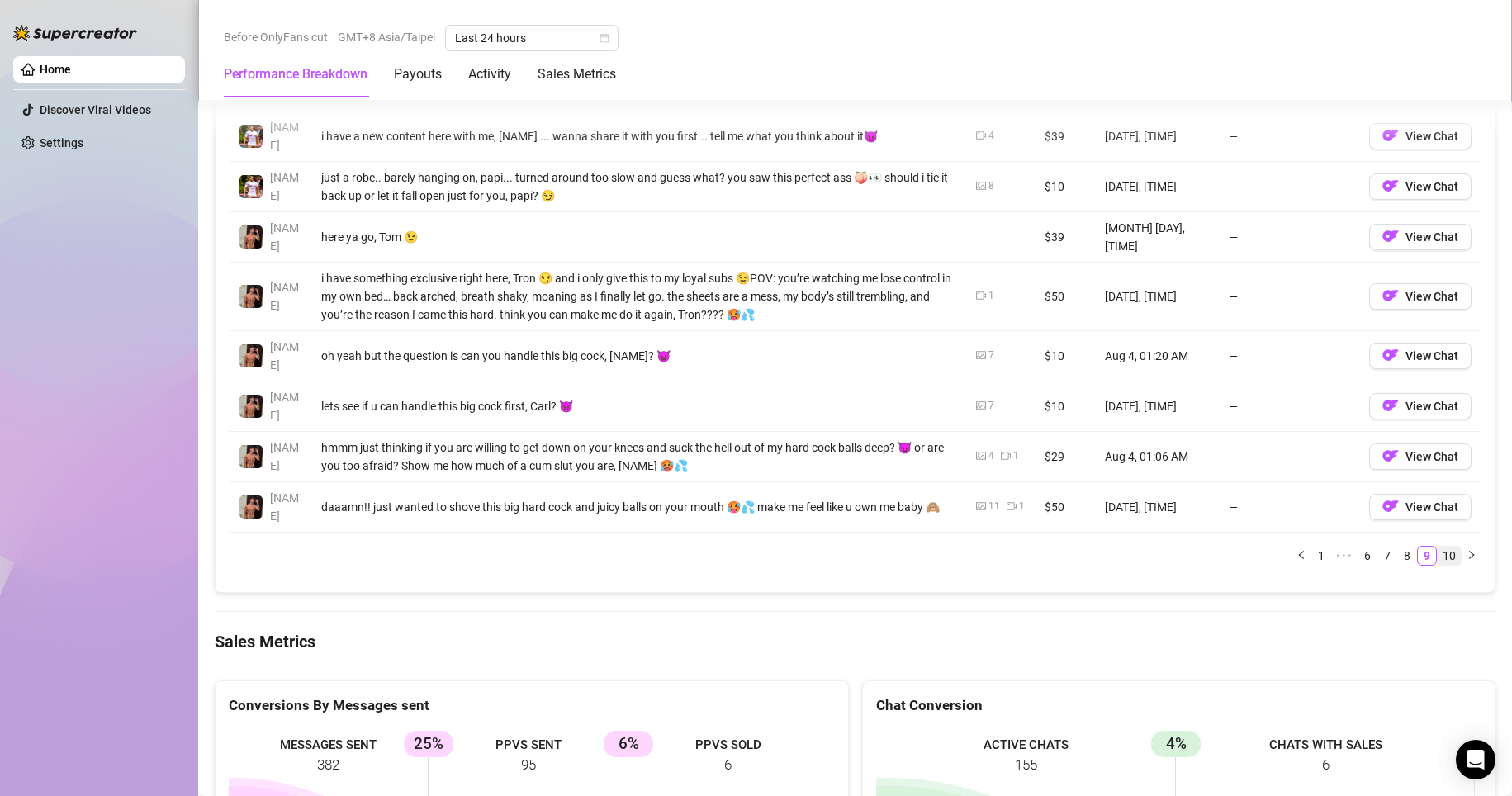 drag, startPoint x: 1441, startPoint y: 526, endPoint x: 1256, endPoint y: 566, distance: 189.27493 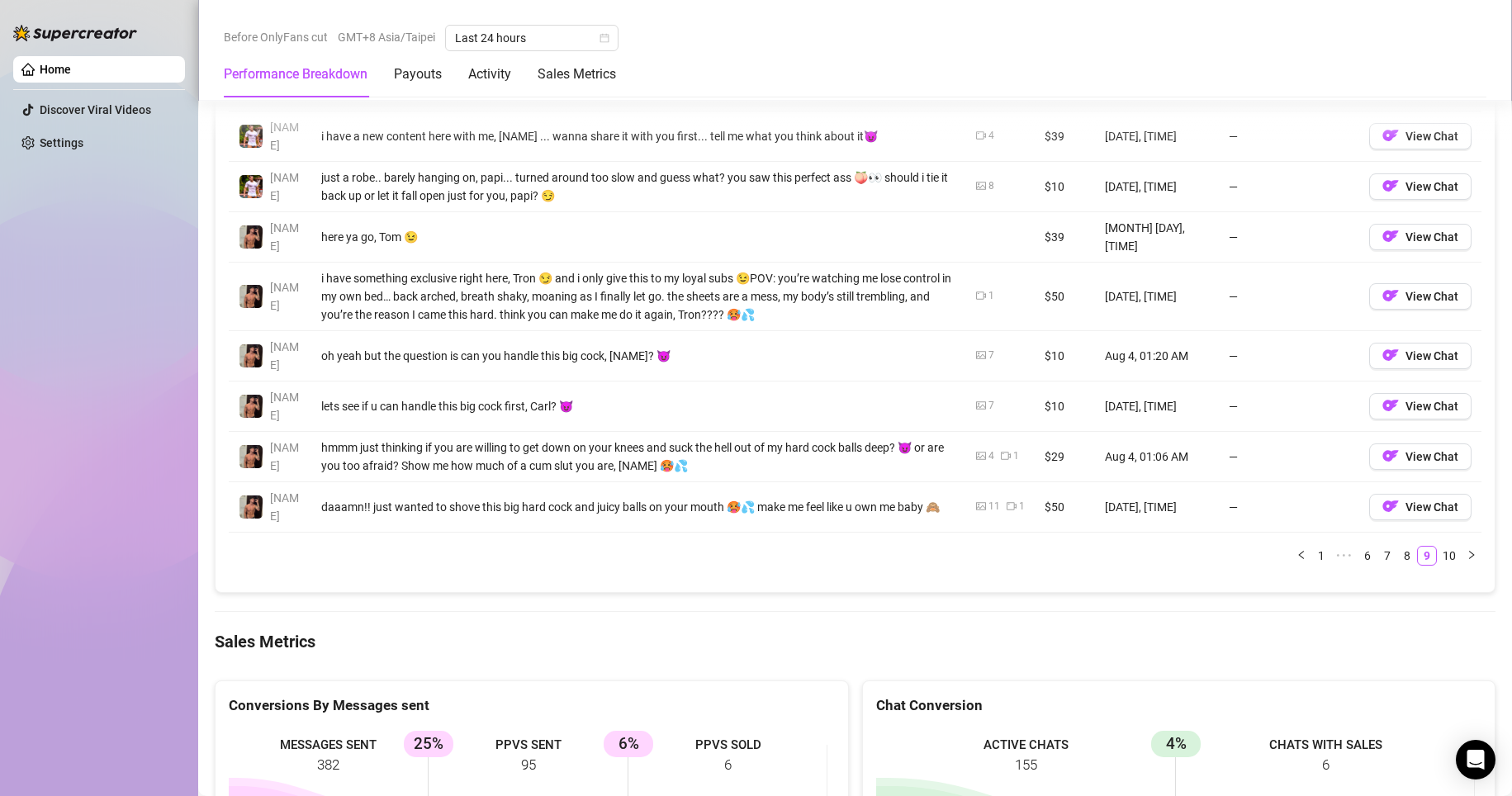 click on "10" at bounding box center [1449, 556] 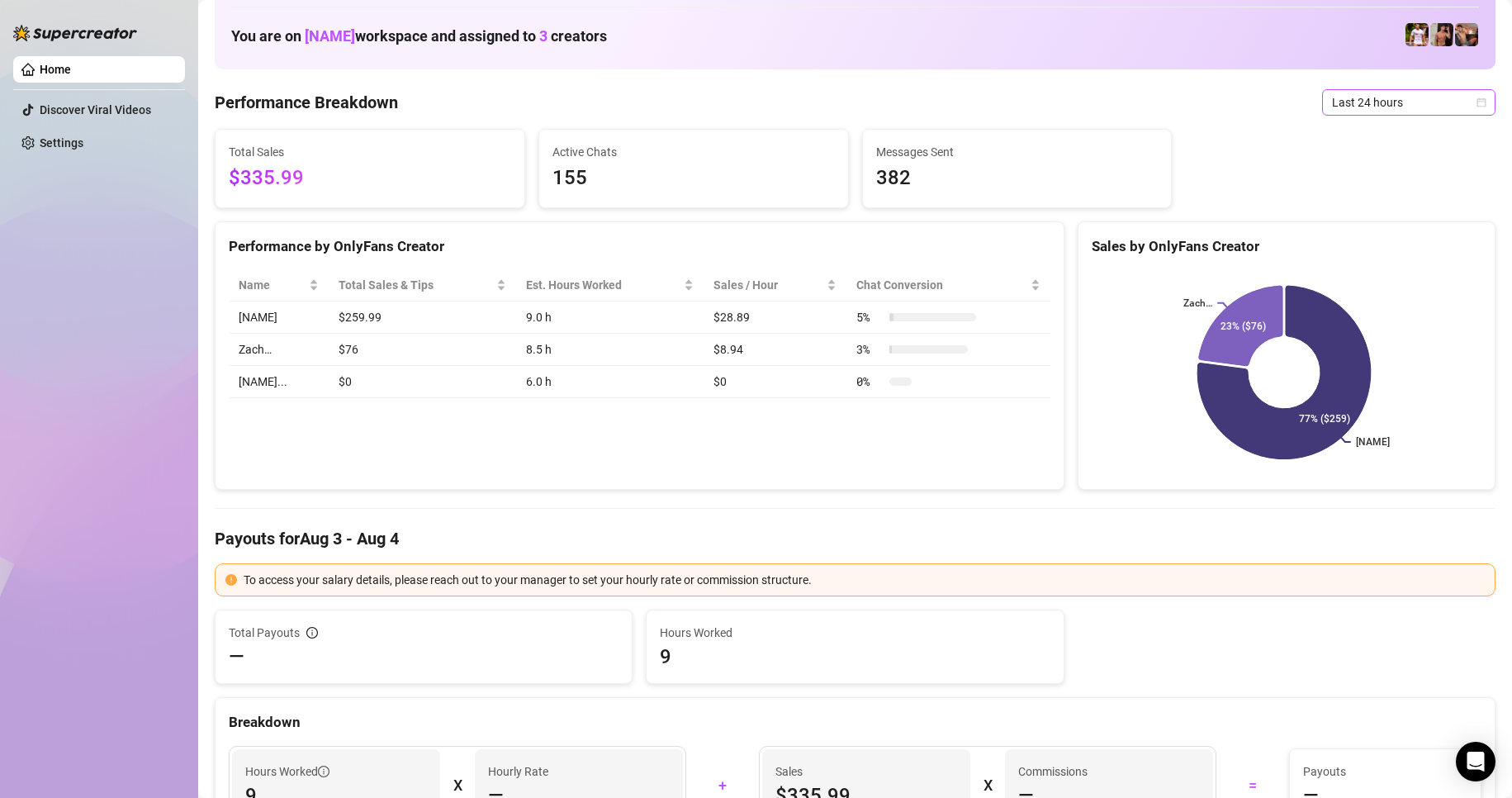 scroll, scrollTop: 0, scrollLeft: 0, axis: both 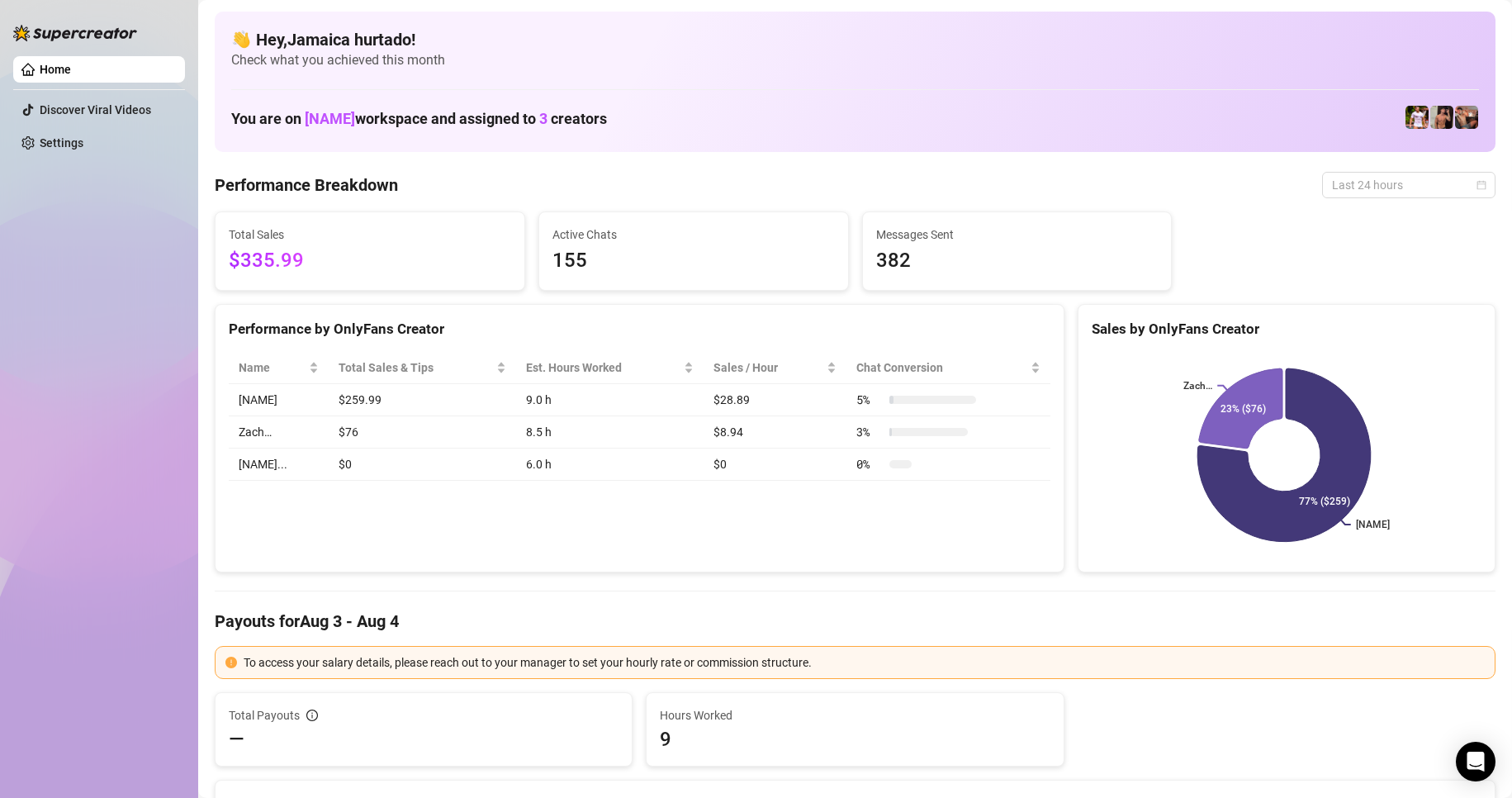 drag, startPoint x: 1326, startPoint y: 188, endPoint x: 1212, endPoint y: 176, distance: 114.62984 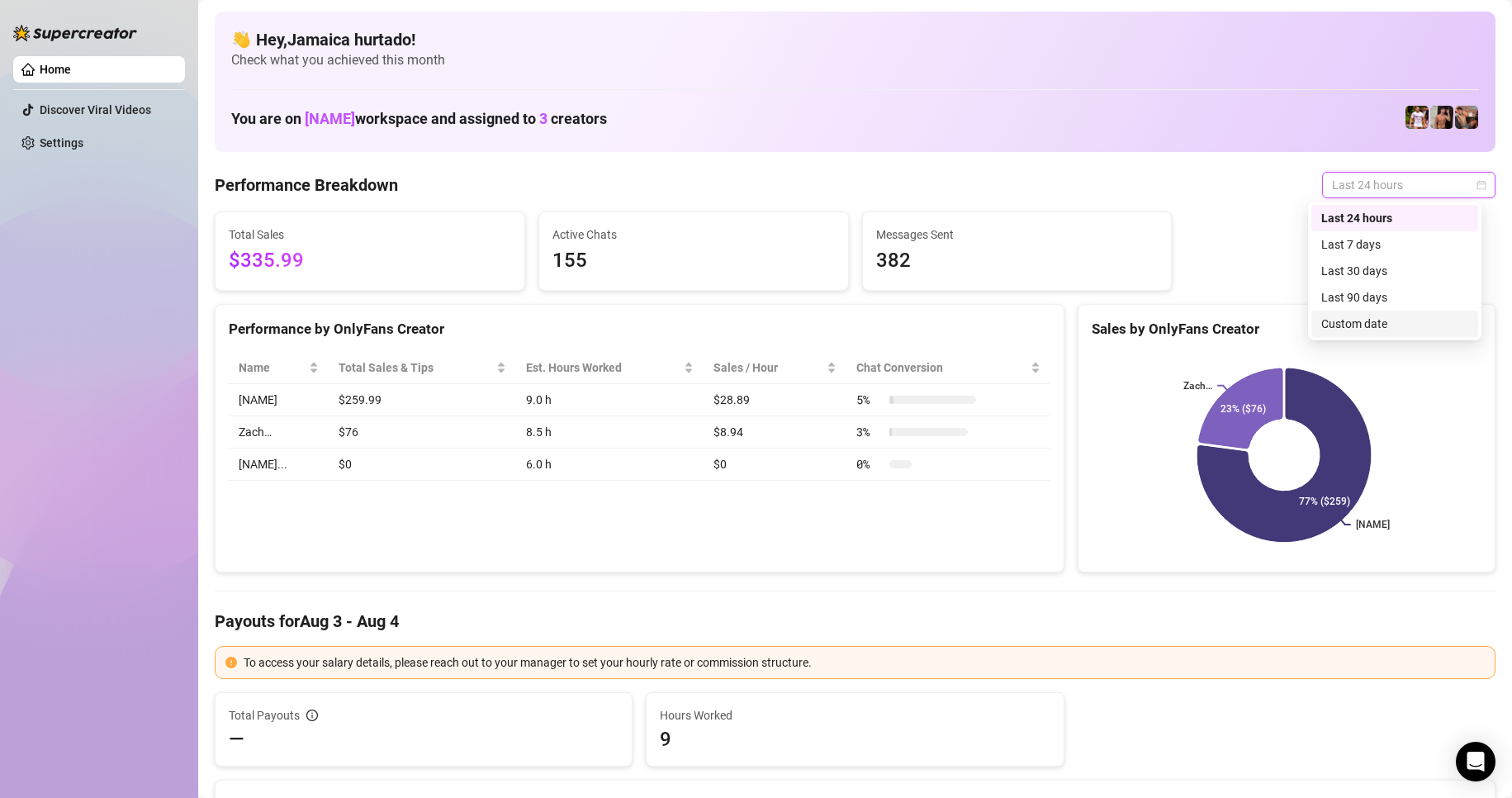 click on "Custom date" at bounding box center [1395, 324] 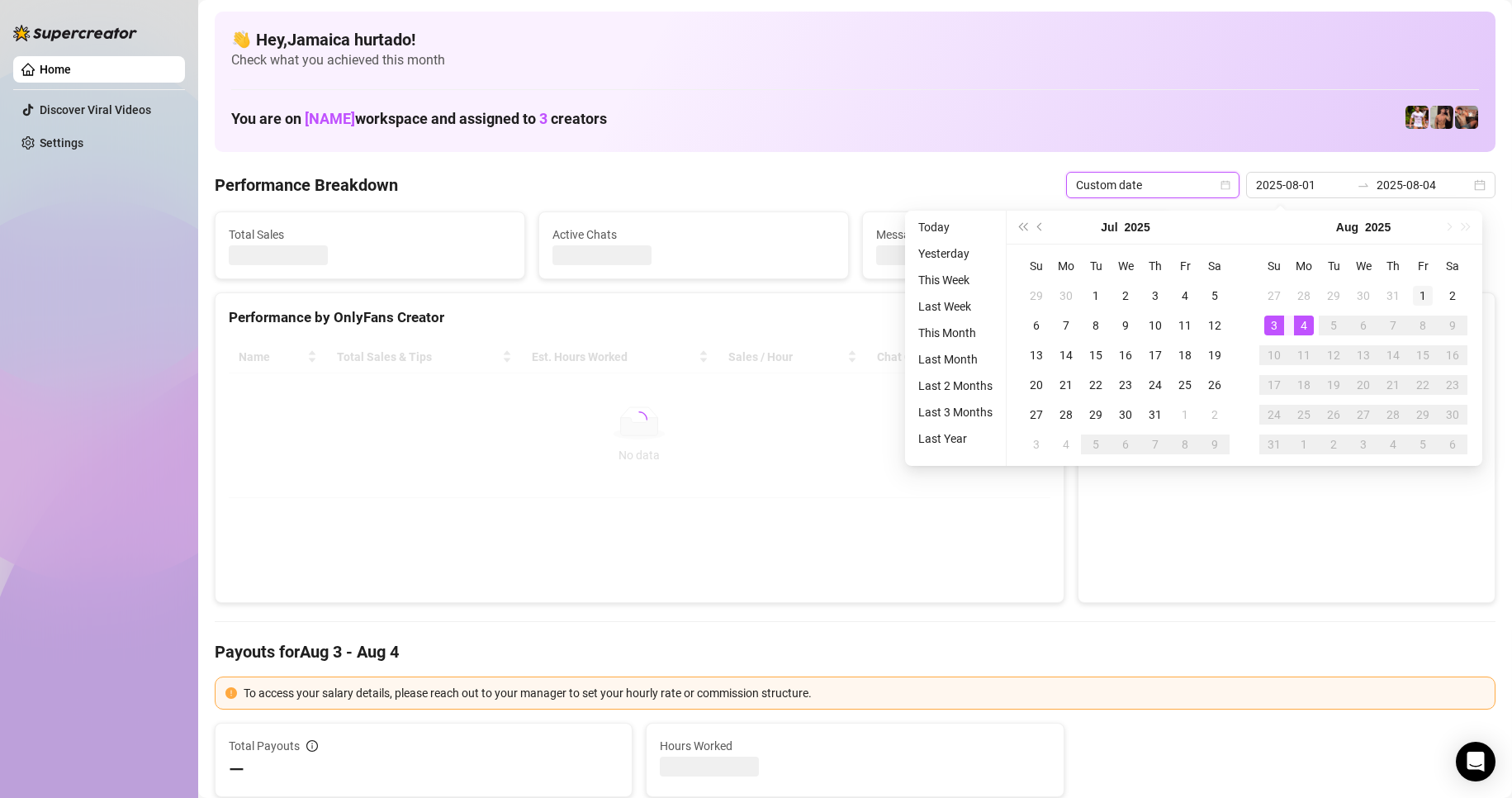 click on "1" at bounding box center [1423, 296] 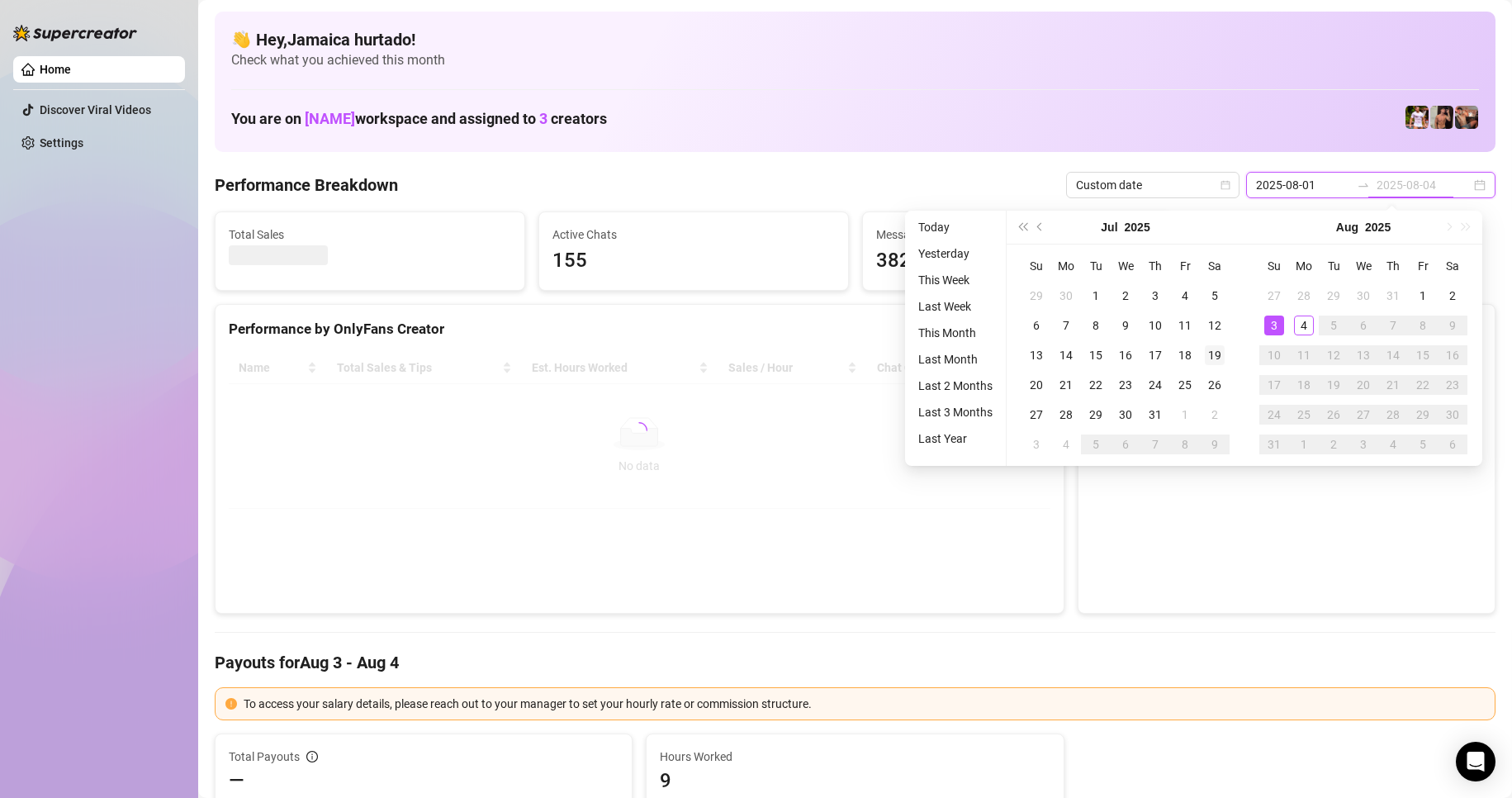 type on "2025-08-03" 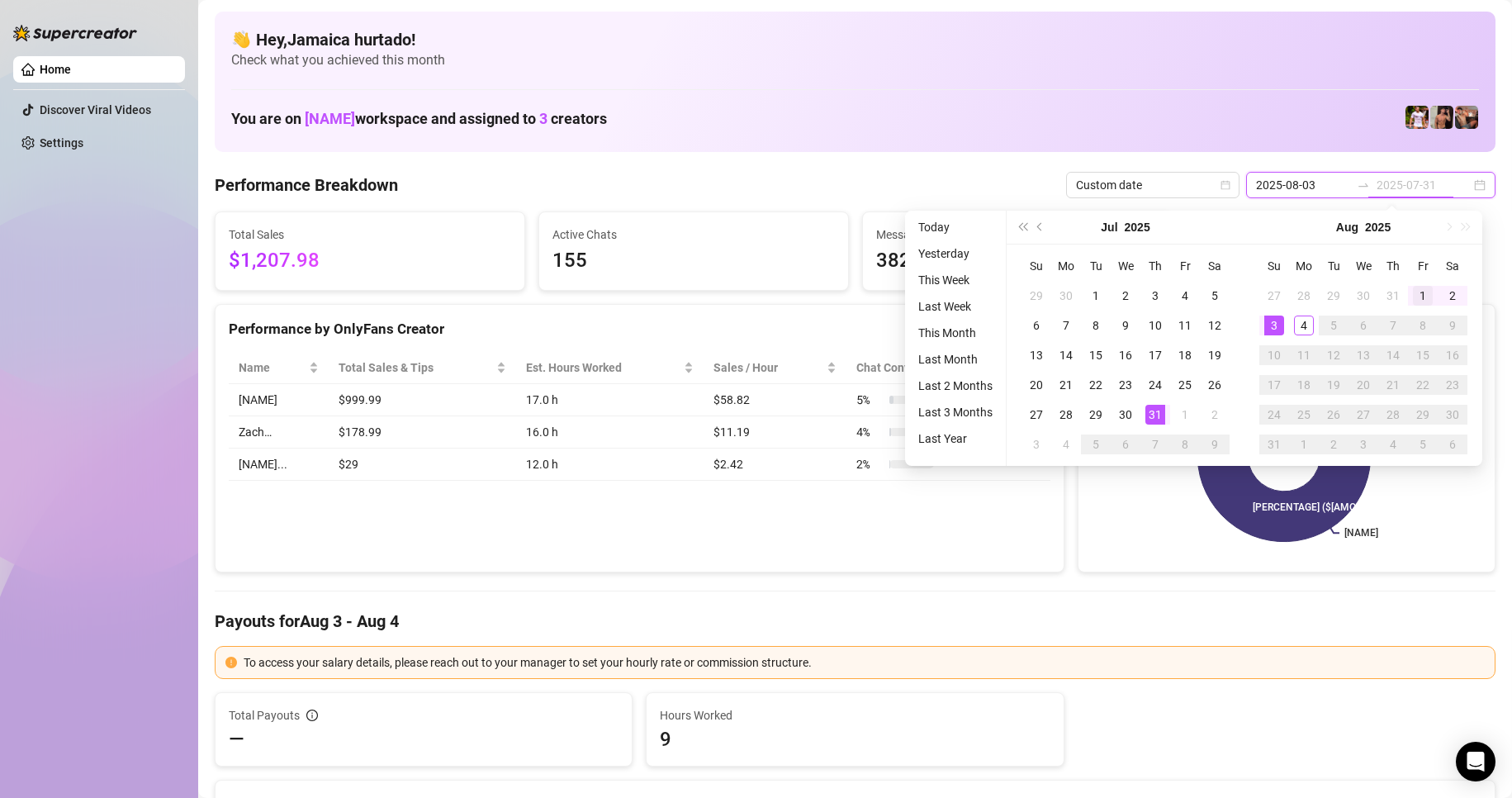 type on "2025-08-01" 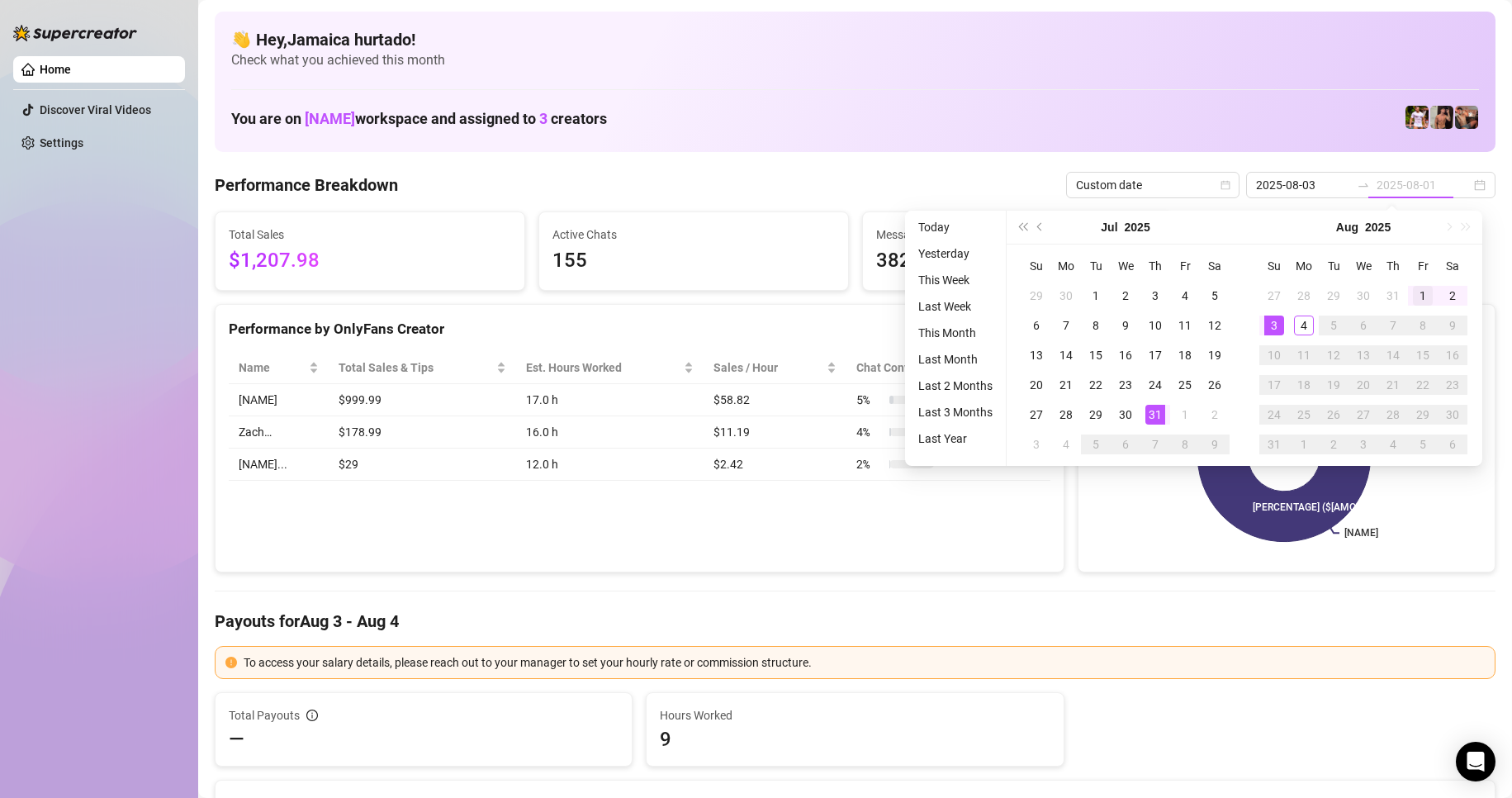 click on "1" at bounding box center (1423, 296) 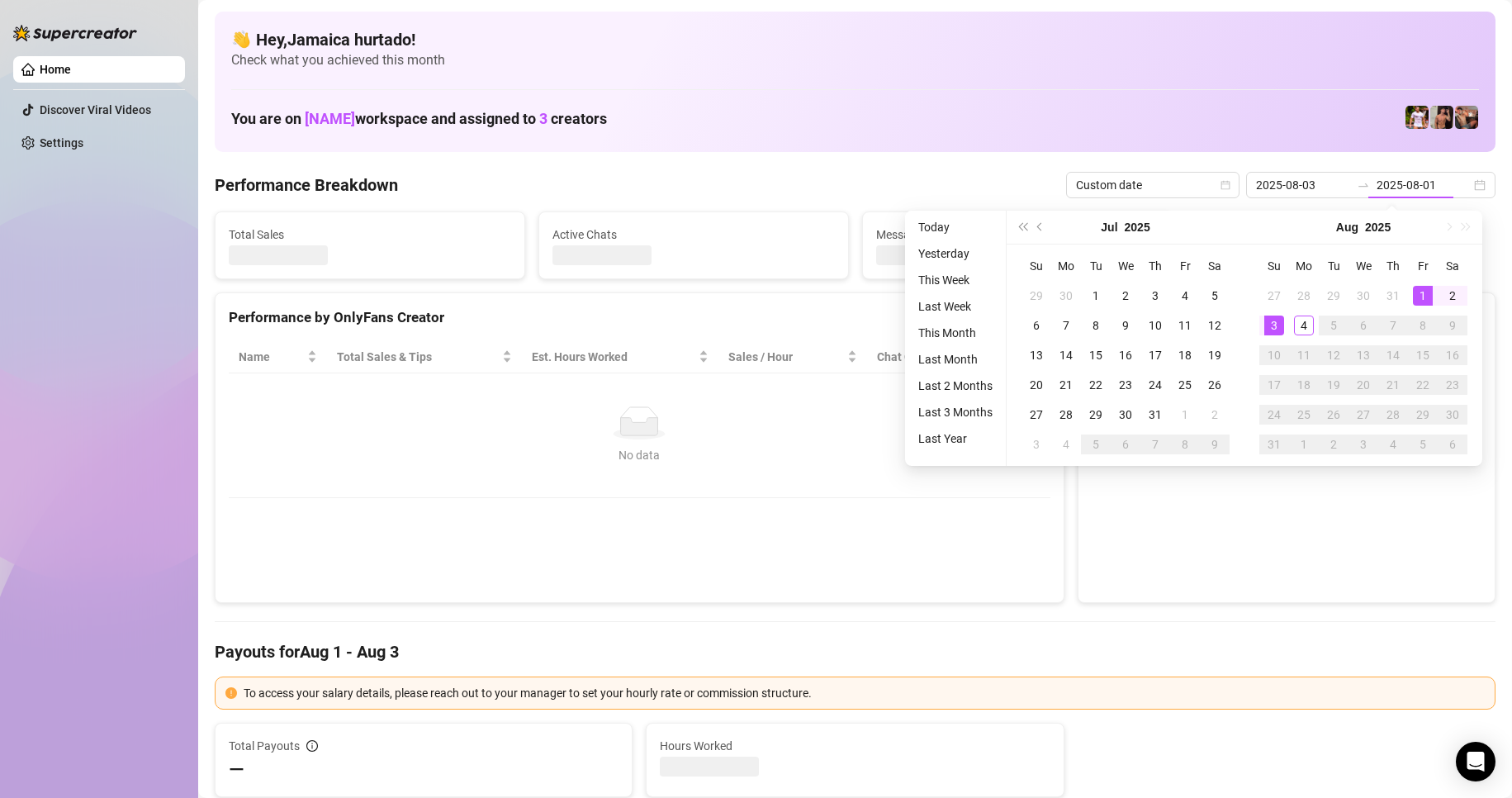 type on "2025-08-01" 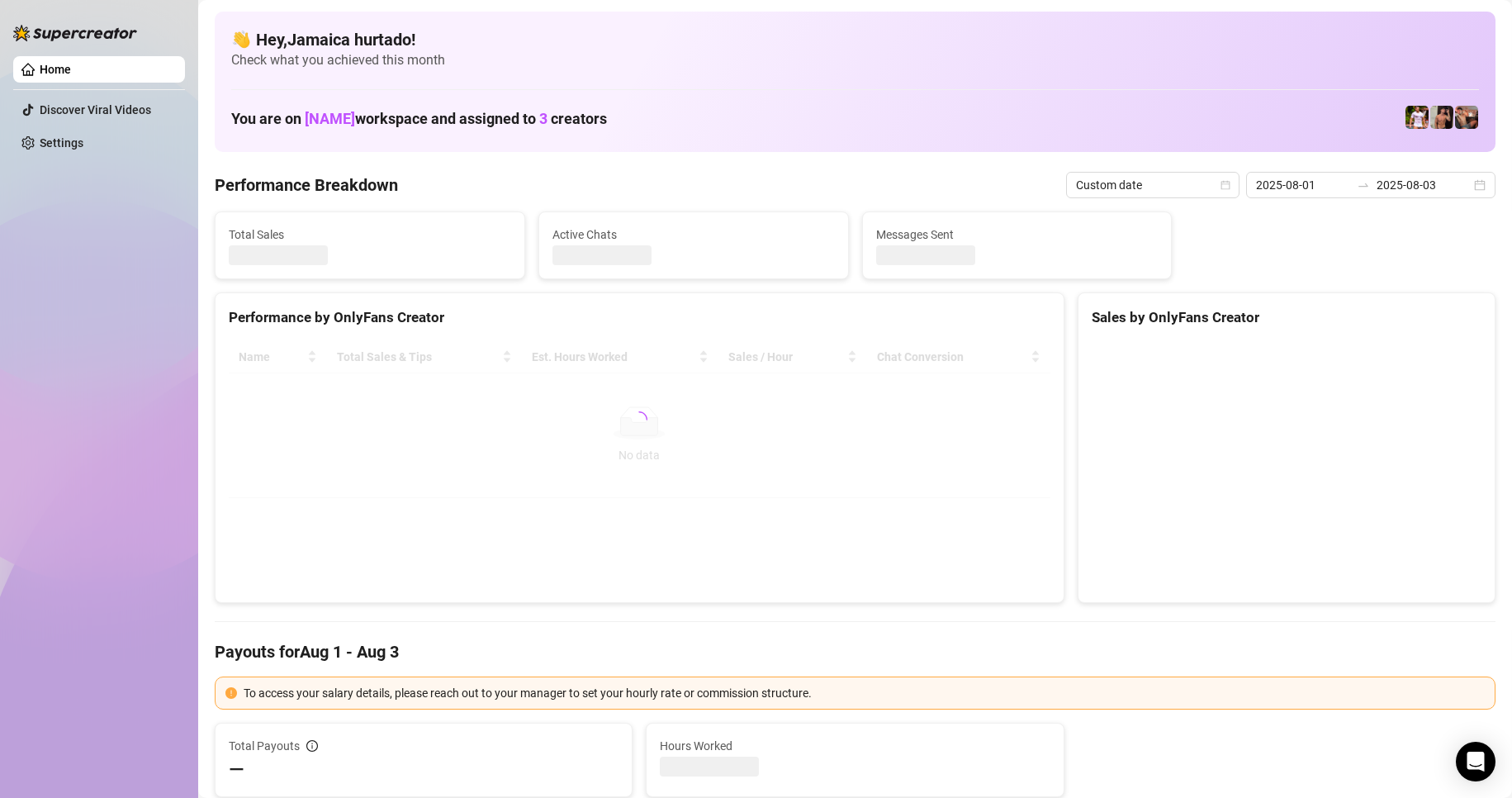 click on "Performance Breakdown Custom date 2025-08-01 2025-08-03 Total Sales Active Chats Messages Sent Performance by OnlyFans Creator Name Total Sales & Tips Est. Hours Worked Sales / Hour Chat Conversion No data No data Sales by OnlyFans Creator Payouts for  Aug 1 - Aug 3 To access your salary details, please reach out to your manager to set your hourly rate or commission structure. Total Payouts — Hours Worked Breakdown Hours Worked X Hourly Rate — + Sales X Commissions — = Payouts — Activity Sales by Aug 1 - Aug 3 Engagement by Aug 1 - Aug 3 Messages Breakdown Last 24 hours Messages PPVs Account Message Media Price When Sent When Purchased Zach you mean this one, [NAME]? theyre already too tight the way i'm thinking about you watching 😏💦 2 $[MONEY] [MONTH] [DAY], [TIME] — View Chat Zach you mean this one baby? i took a lot better and more stand out dick pic for u tho 😉 dont bust off so fast 💦 7 $[MONEY] [MONTH] [DAY], [TIME] — View Chat Zach 7 $[MONEY] [MONTH] [DAY], [TIME] — View Chat [NAME] 4 $[MONEY] [MONTH] [DAY], [TIME] — 6" at bounding box center [855, 1432] 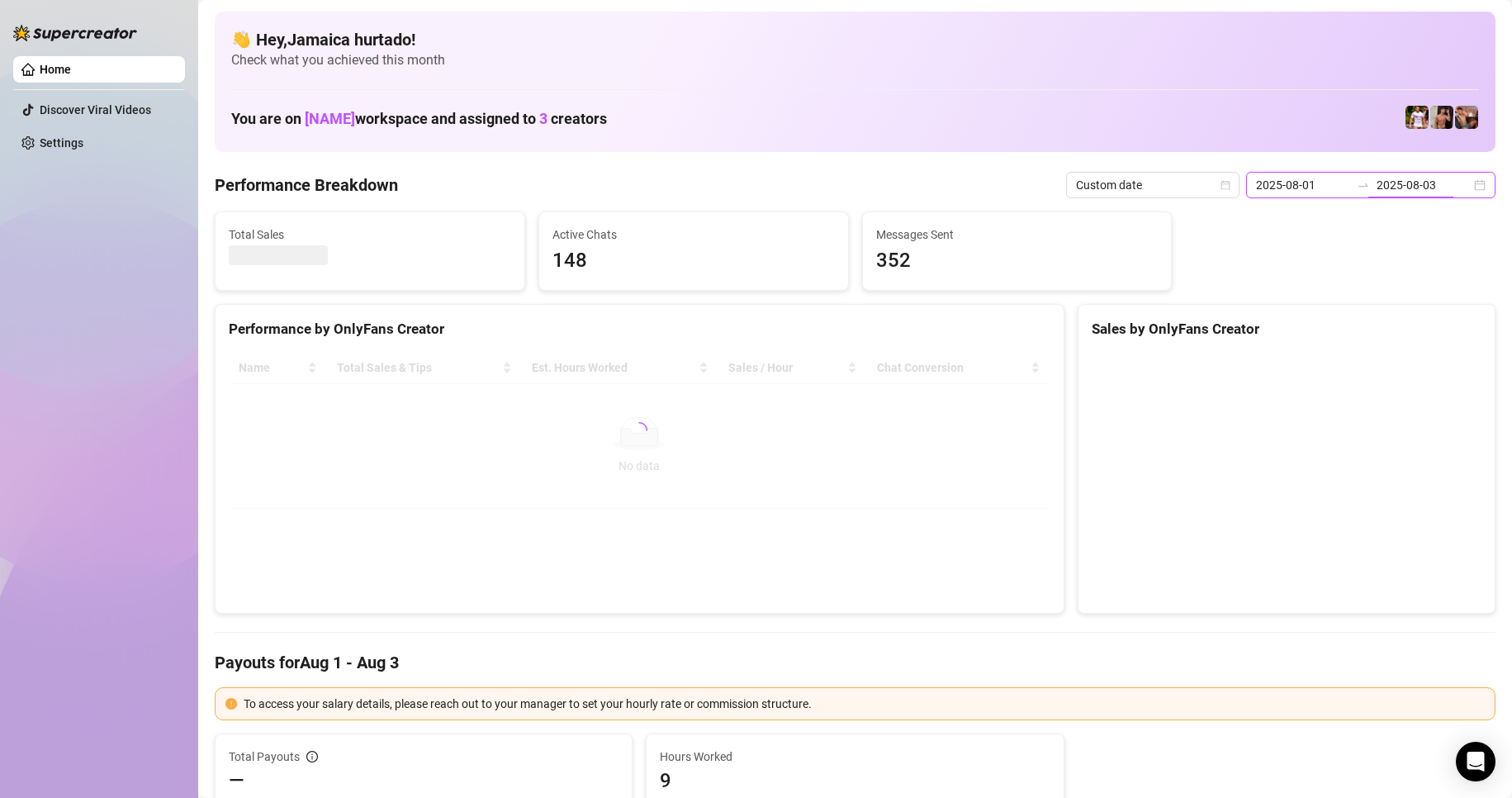 click on "2025-08-03" at bounding box center [1424, 185] 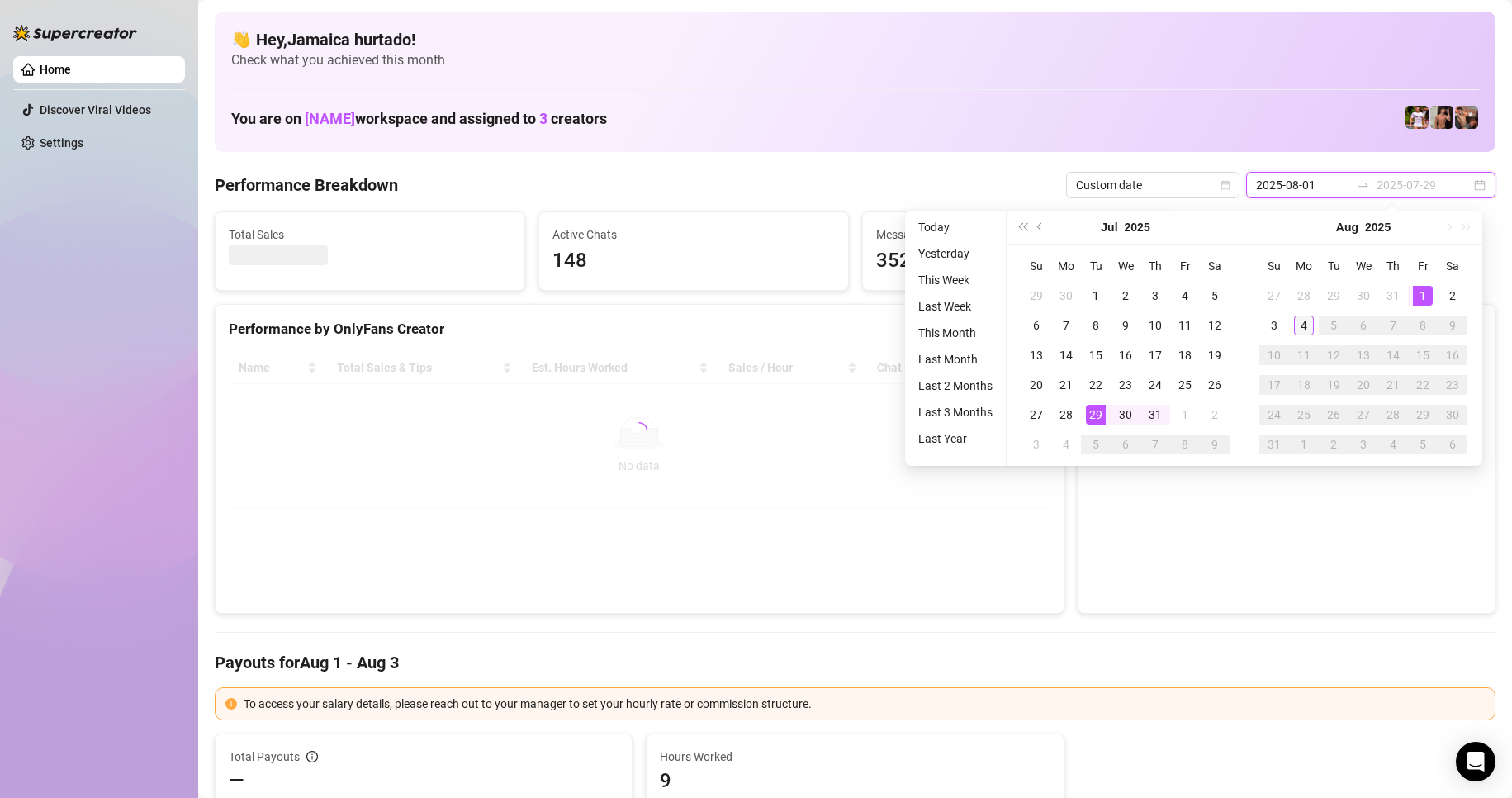 type on "2025-08-04" 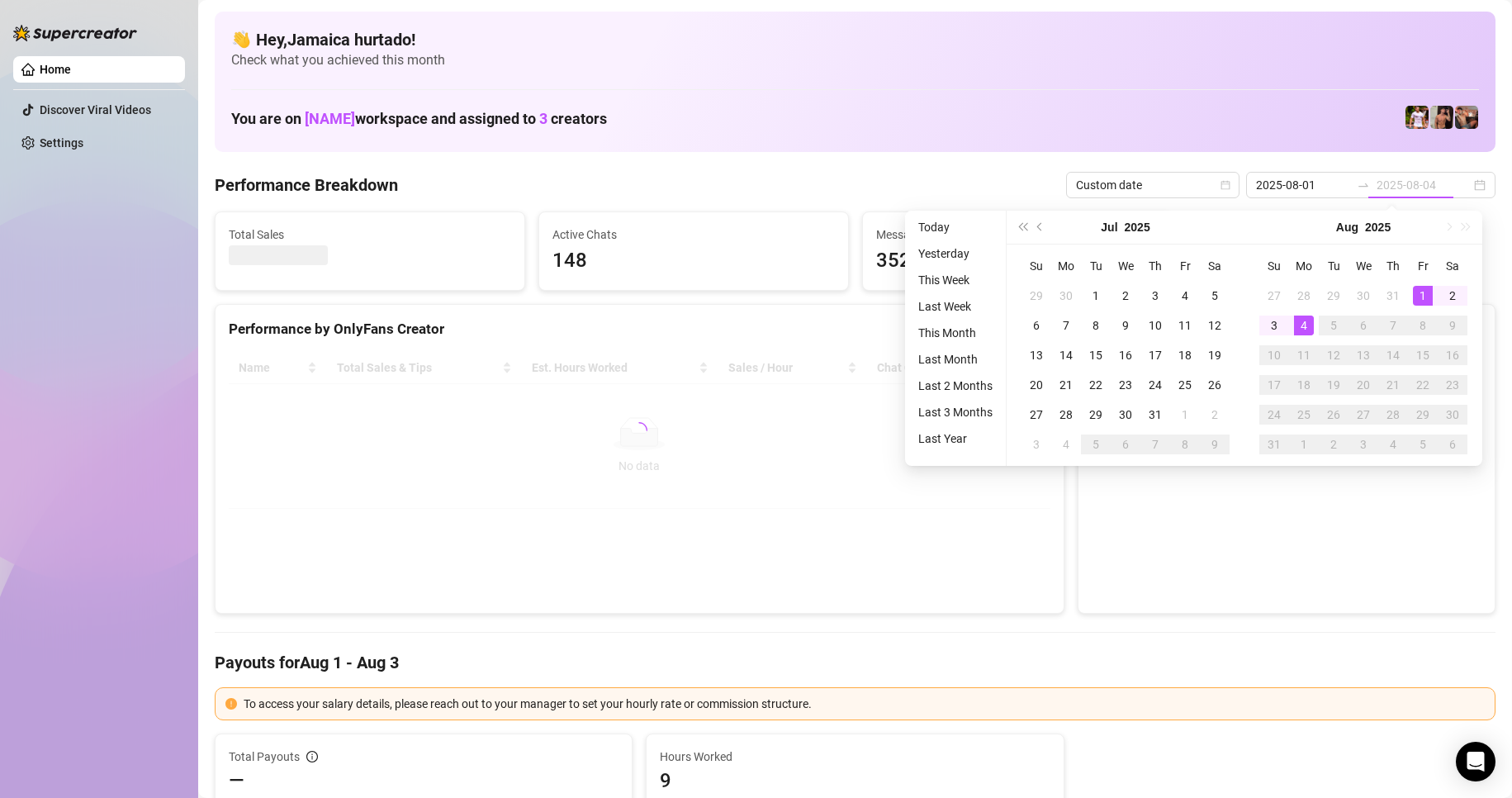 click on "4" at bounding box center (1304, 325) 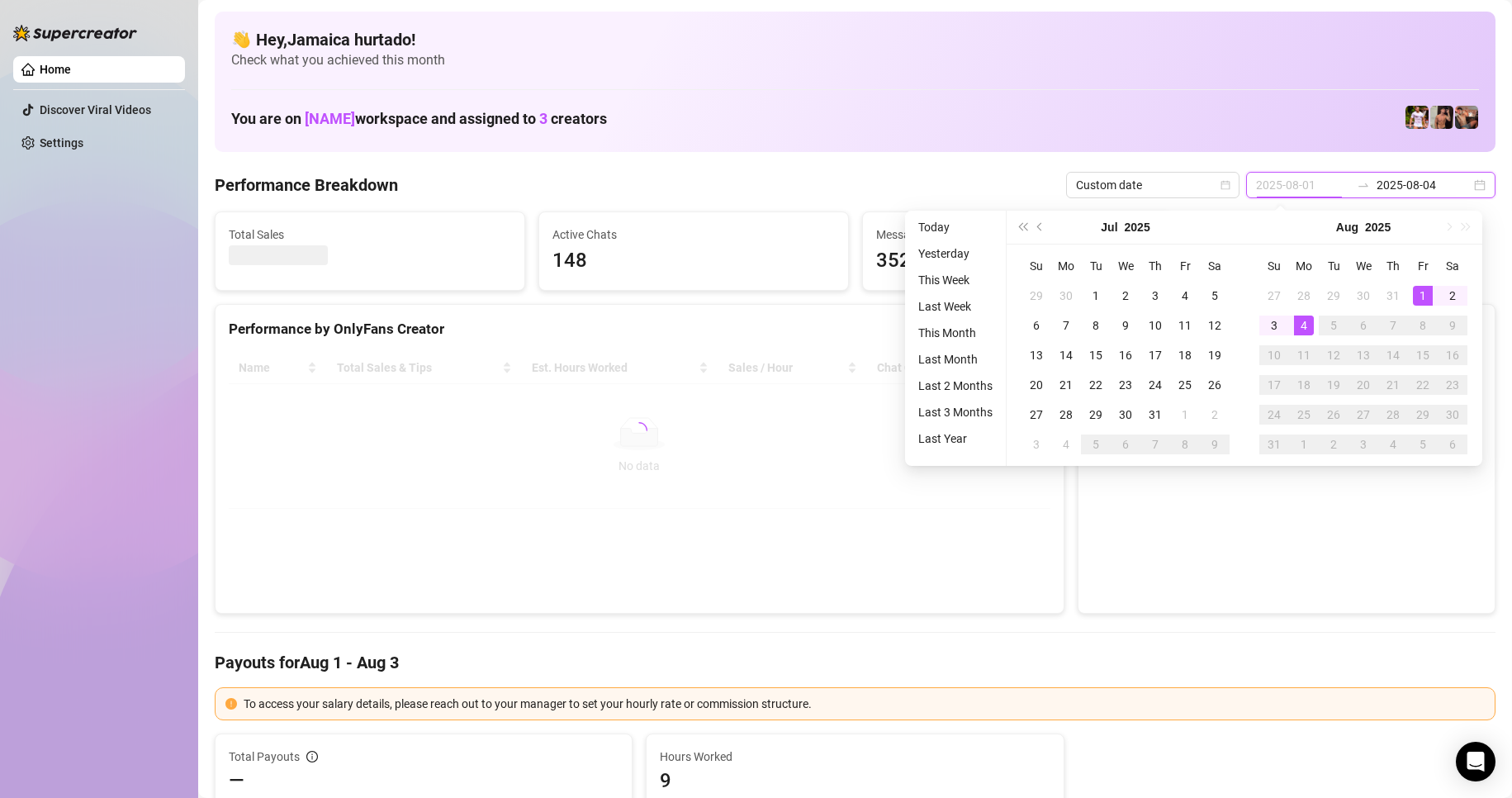 type on "2025-07-29" 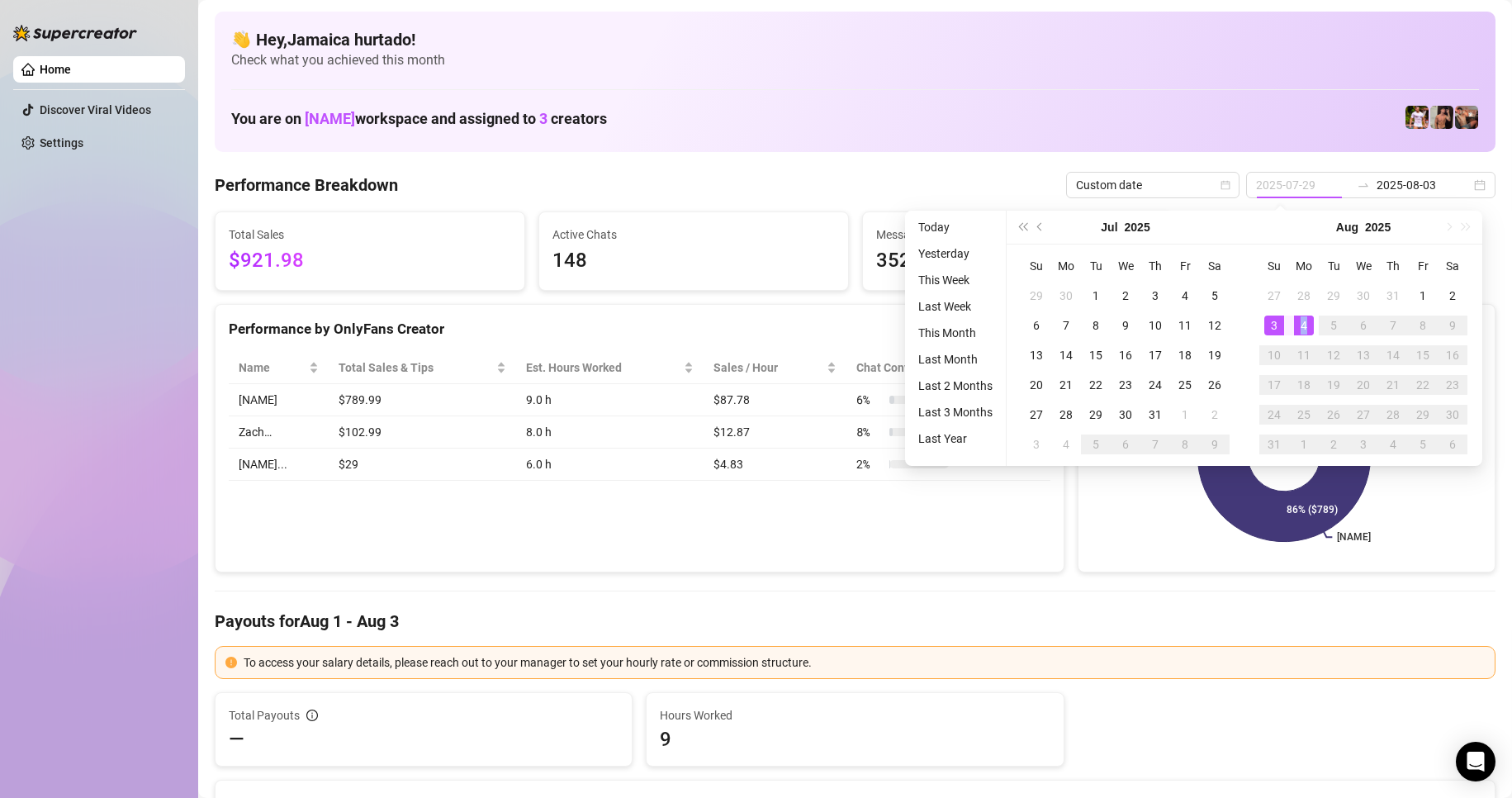 type on "2025-08-01" 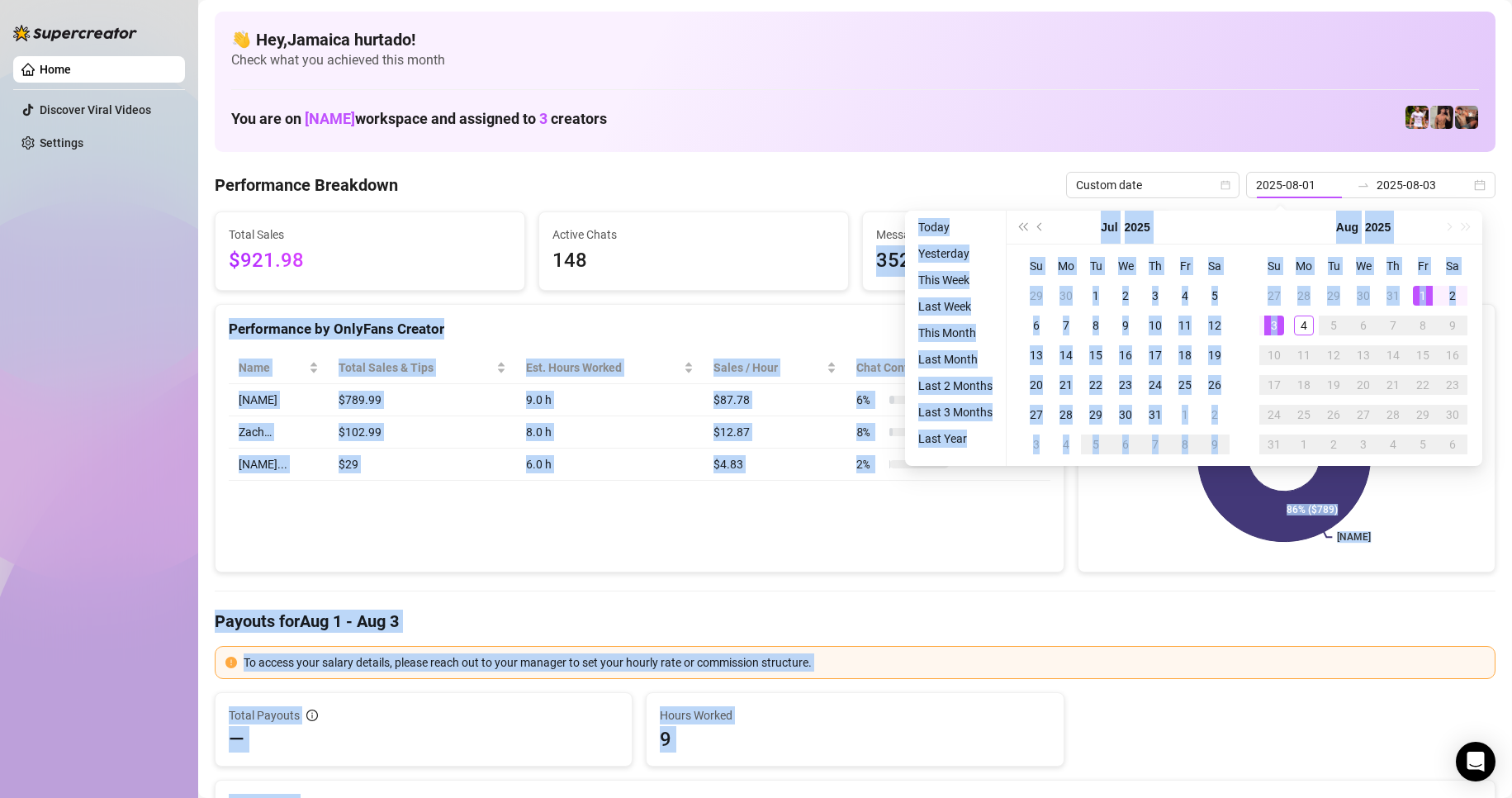 drag, startPoint x: 1313, startPoint y: 325, endPoint x: 1350, endPoint y: 206, distance: 124.61942 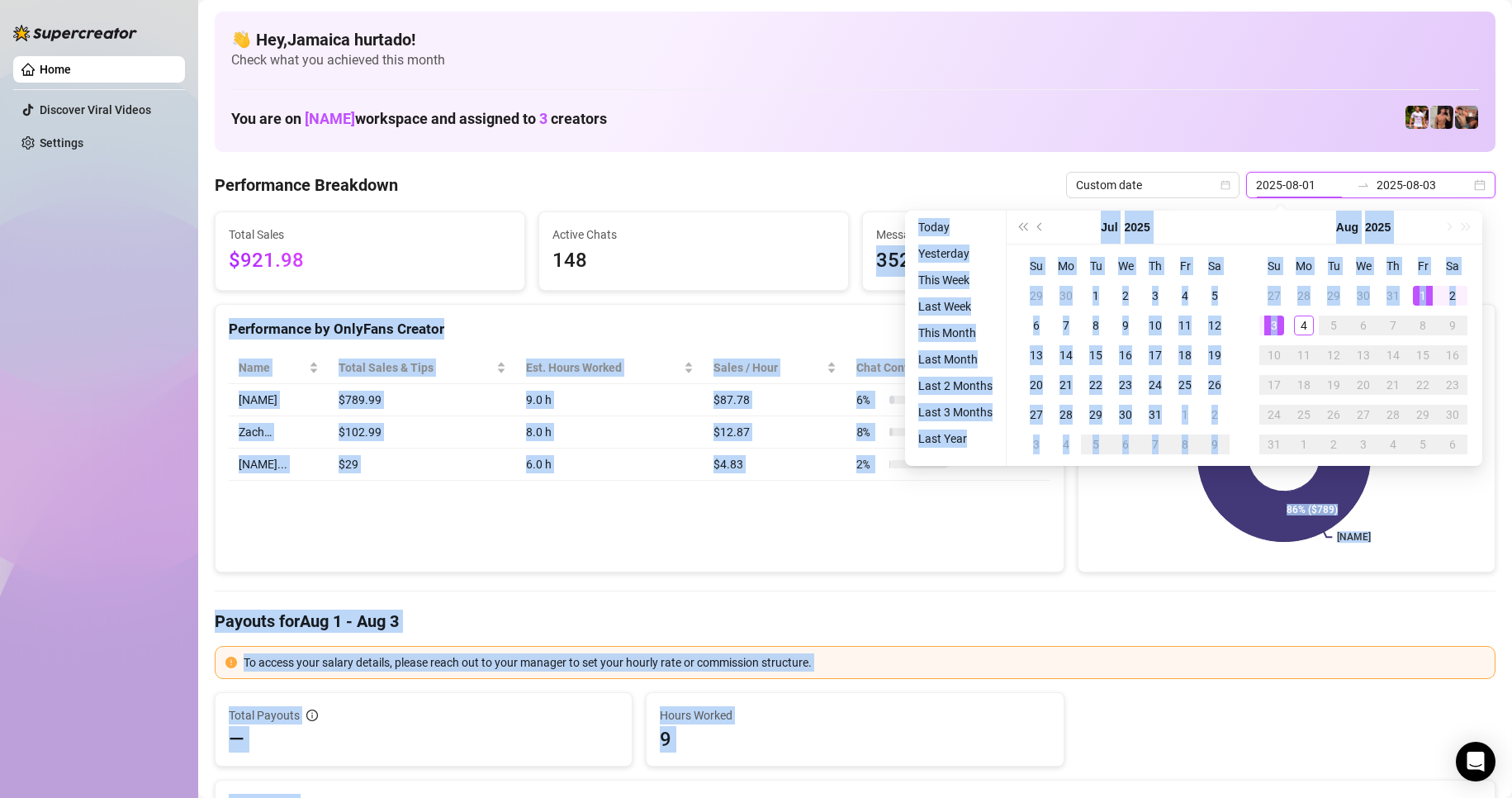 click on "2025-08-01" at bounding box center (1303, 185) 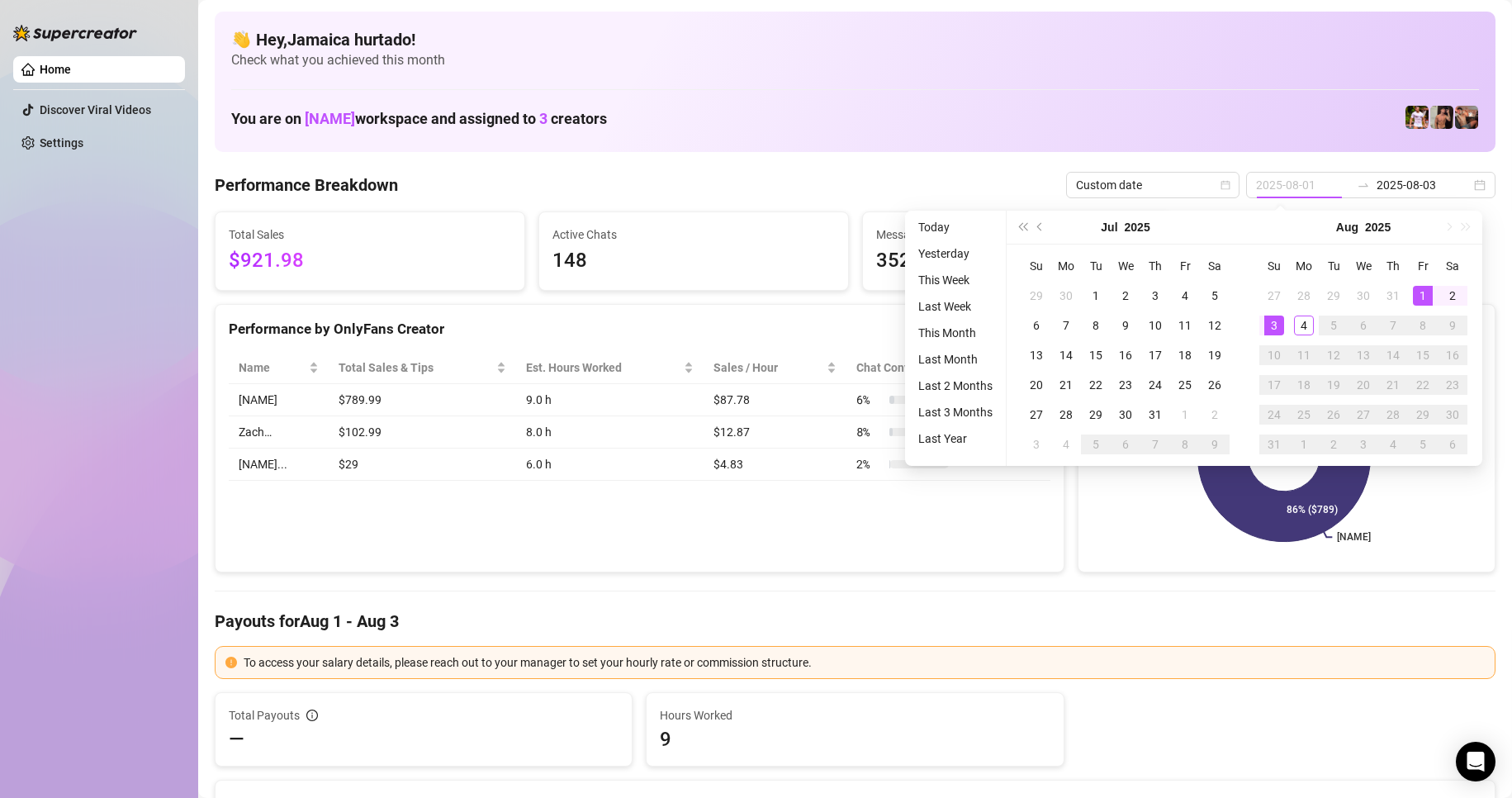 click on "1" at bounding box center (1423, 296) 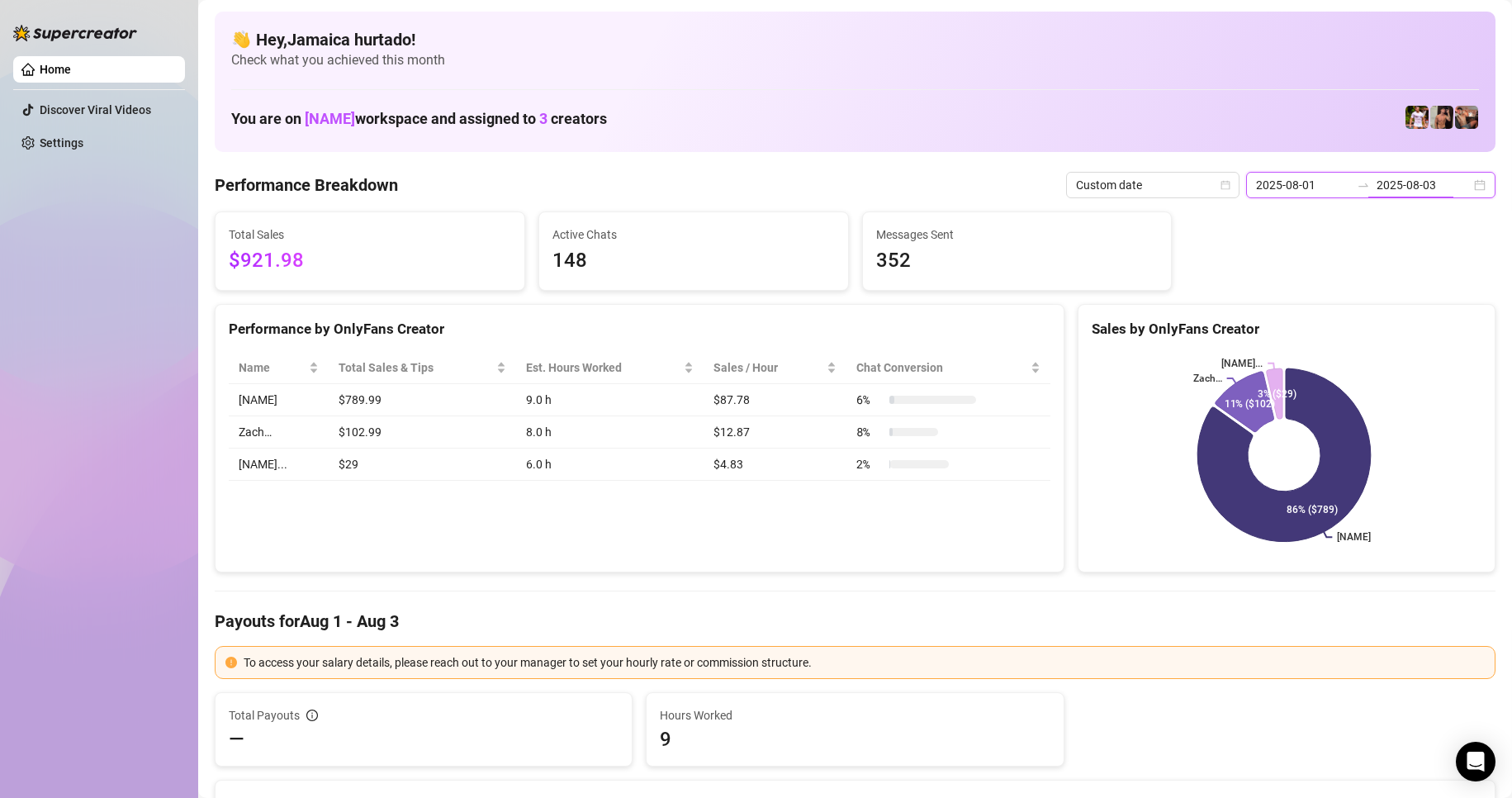 drag, startPoint x: 1378, startPoint y: 185, endPoint x: 1386, endPoint y: 232, distance: 47.67599 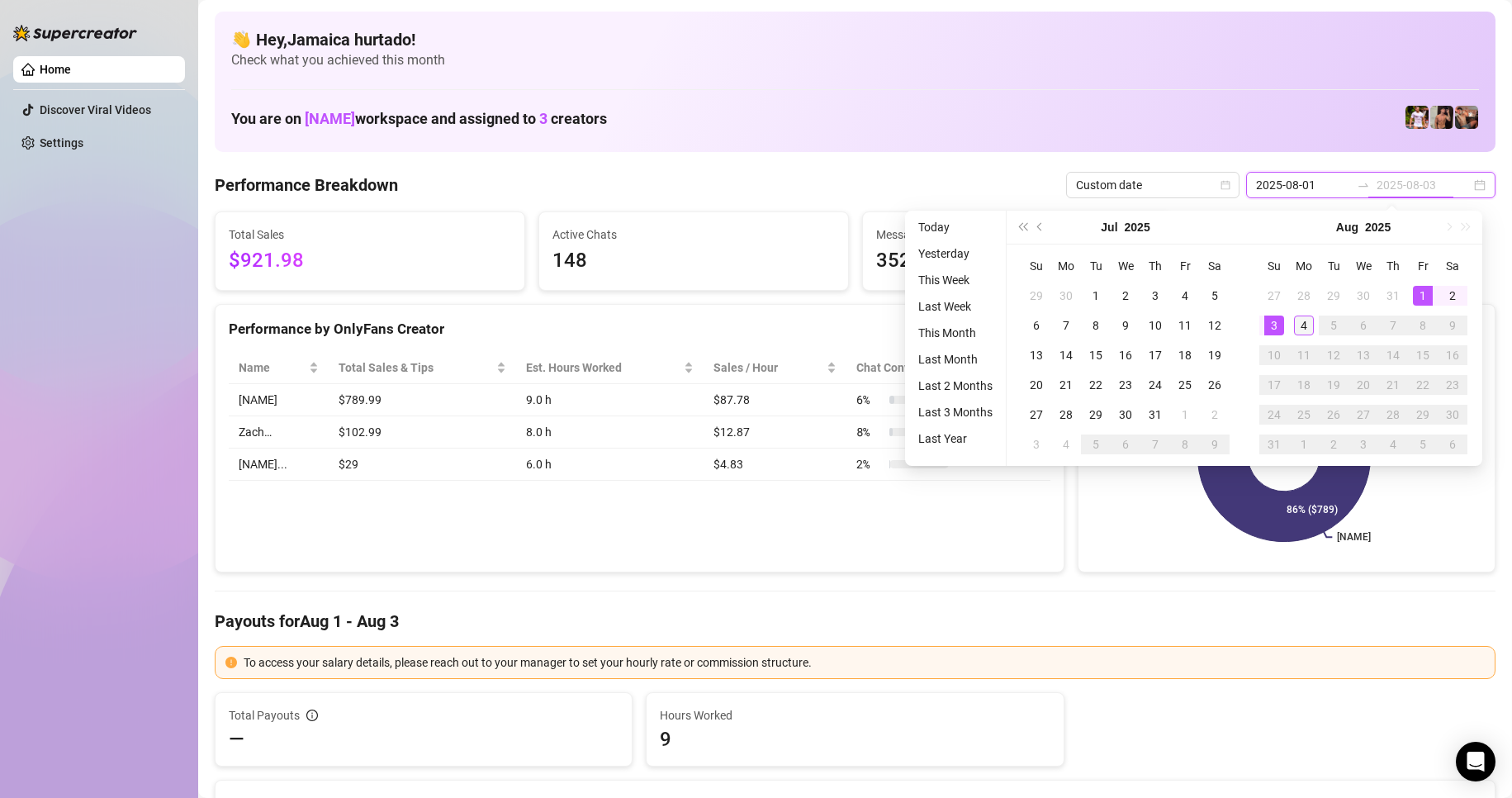 type on "2025-08-04" 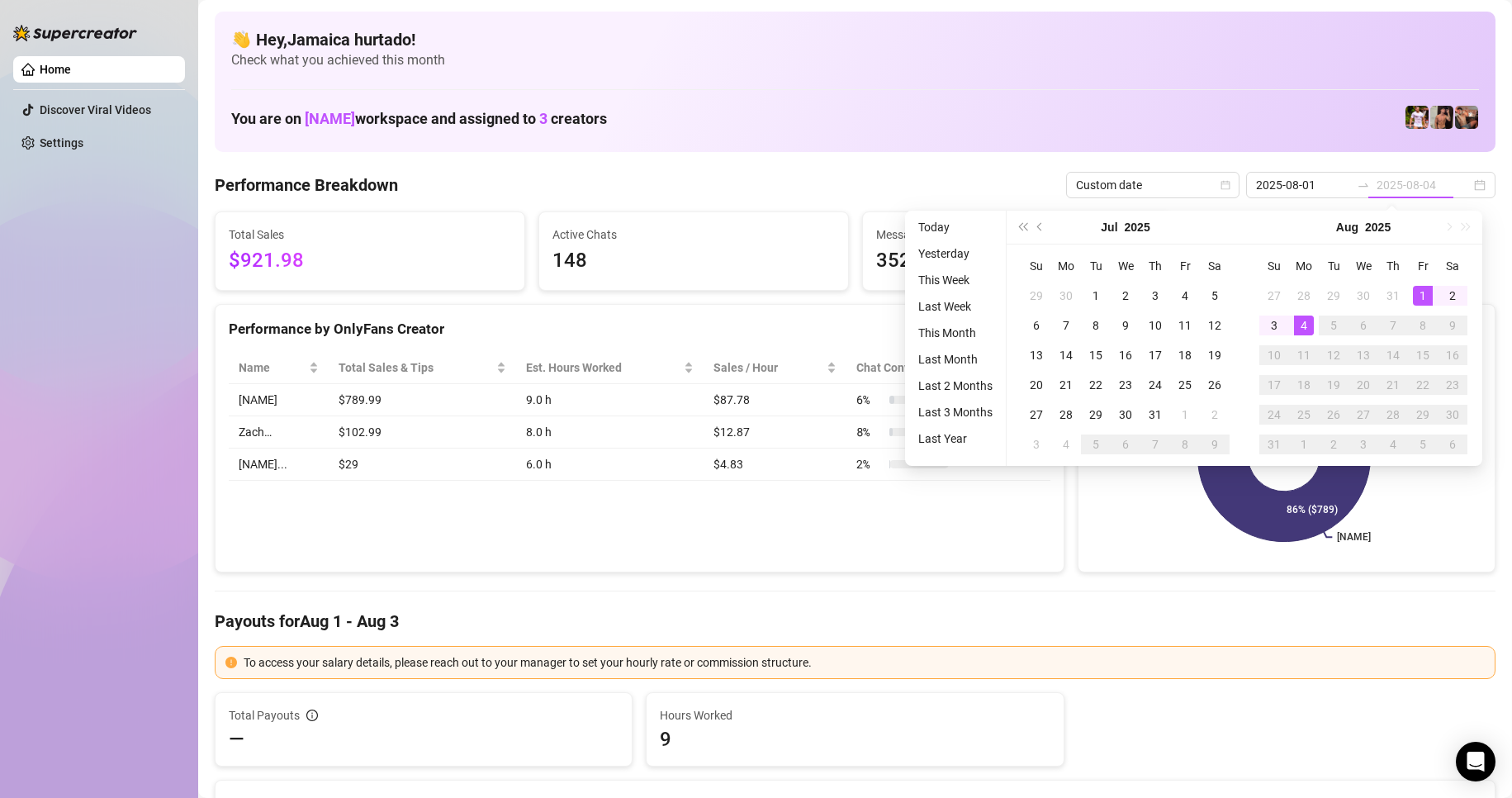 click on "4" at bounding box center [1304, 325] 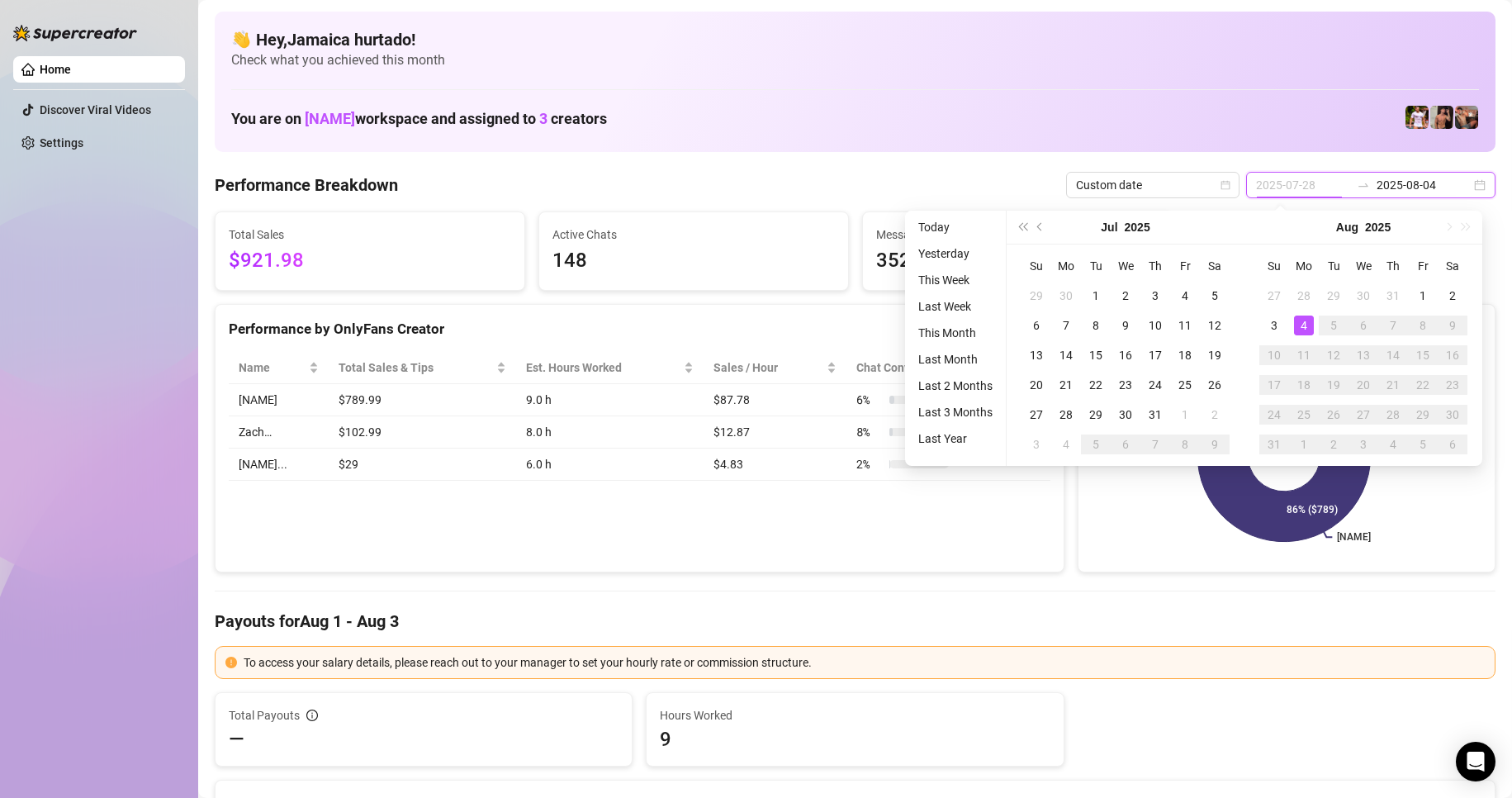 type on "2025-08-04" 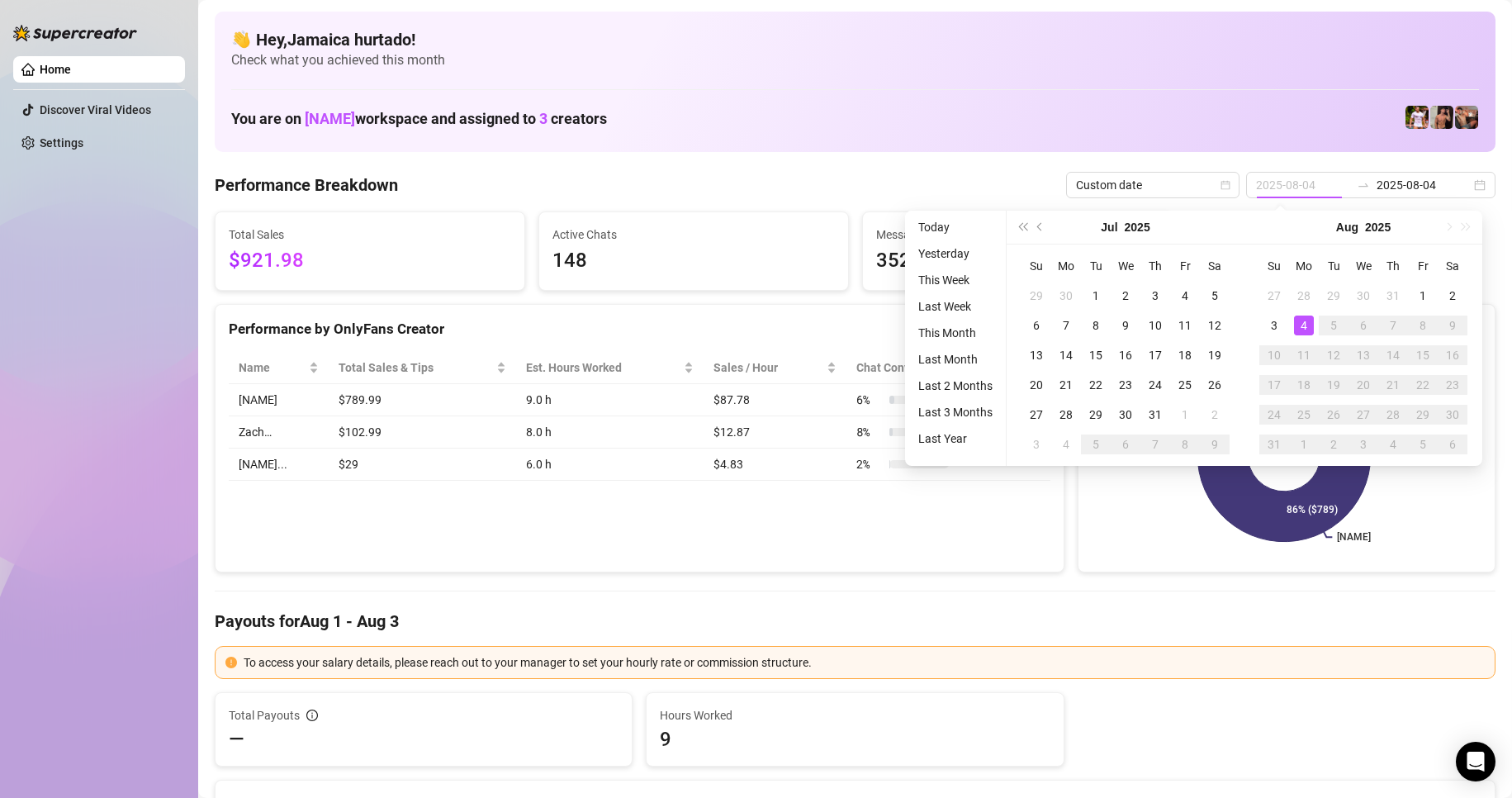 click on "4" at bounding box center [1304, 325] 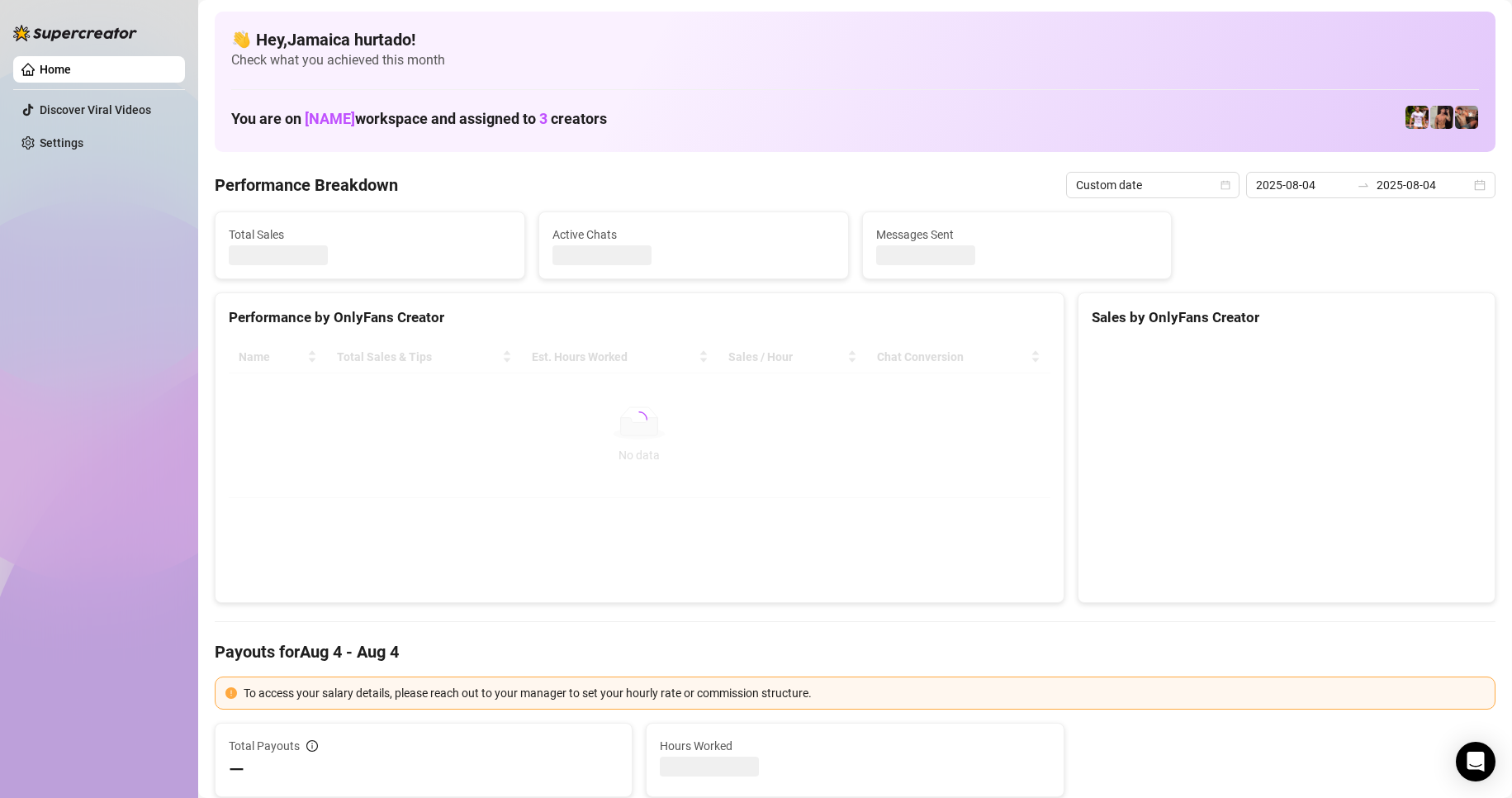 type on "2025-08-04" 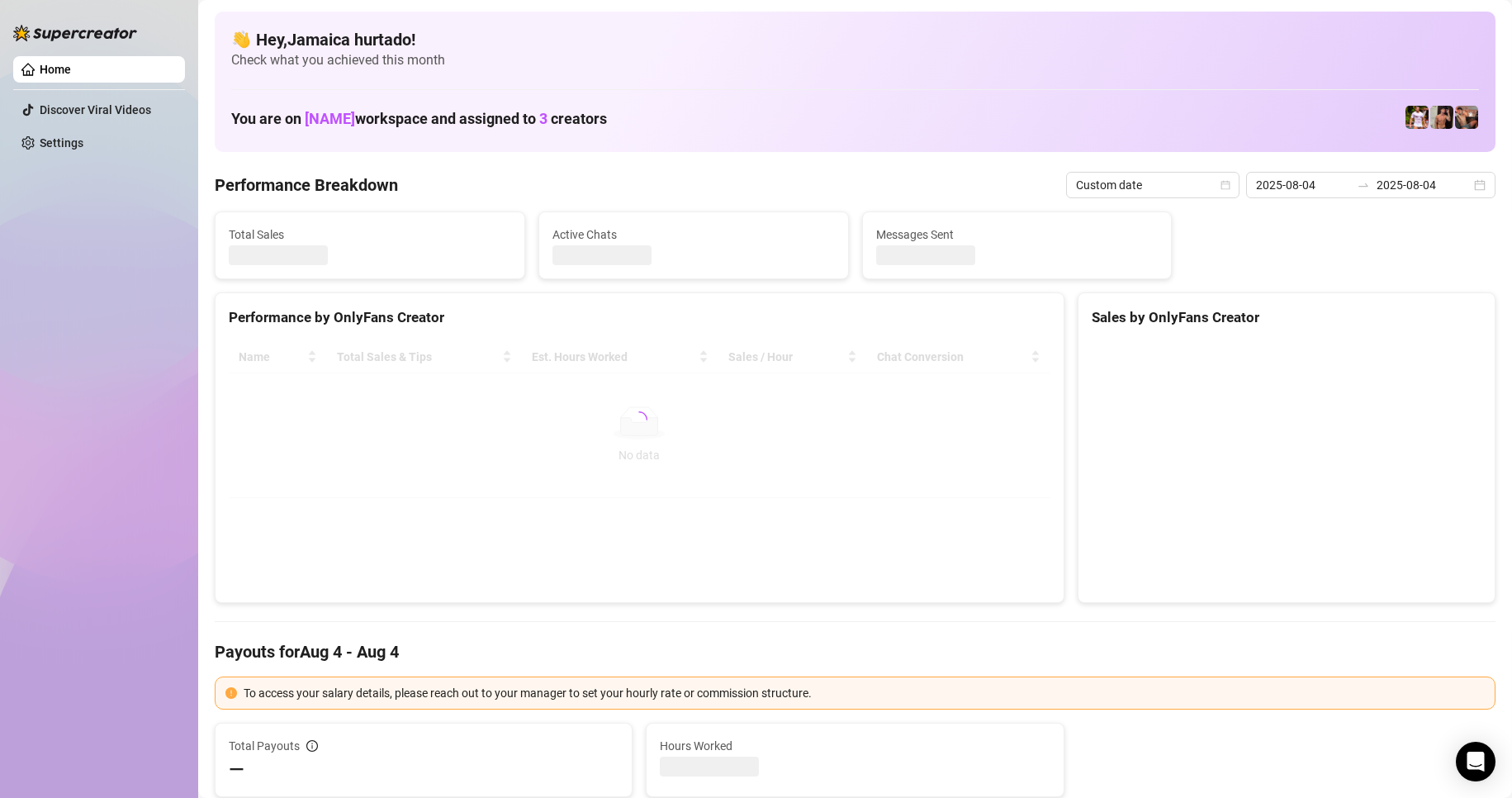 type on "2025-08-04" 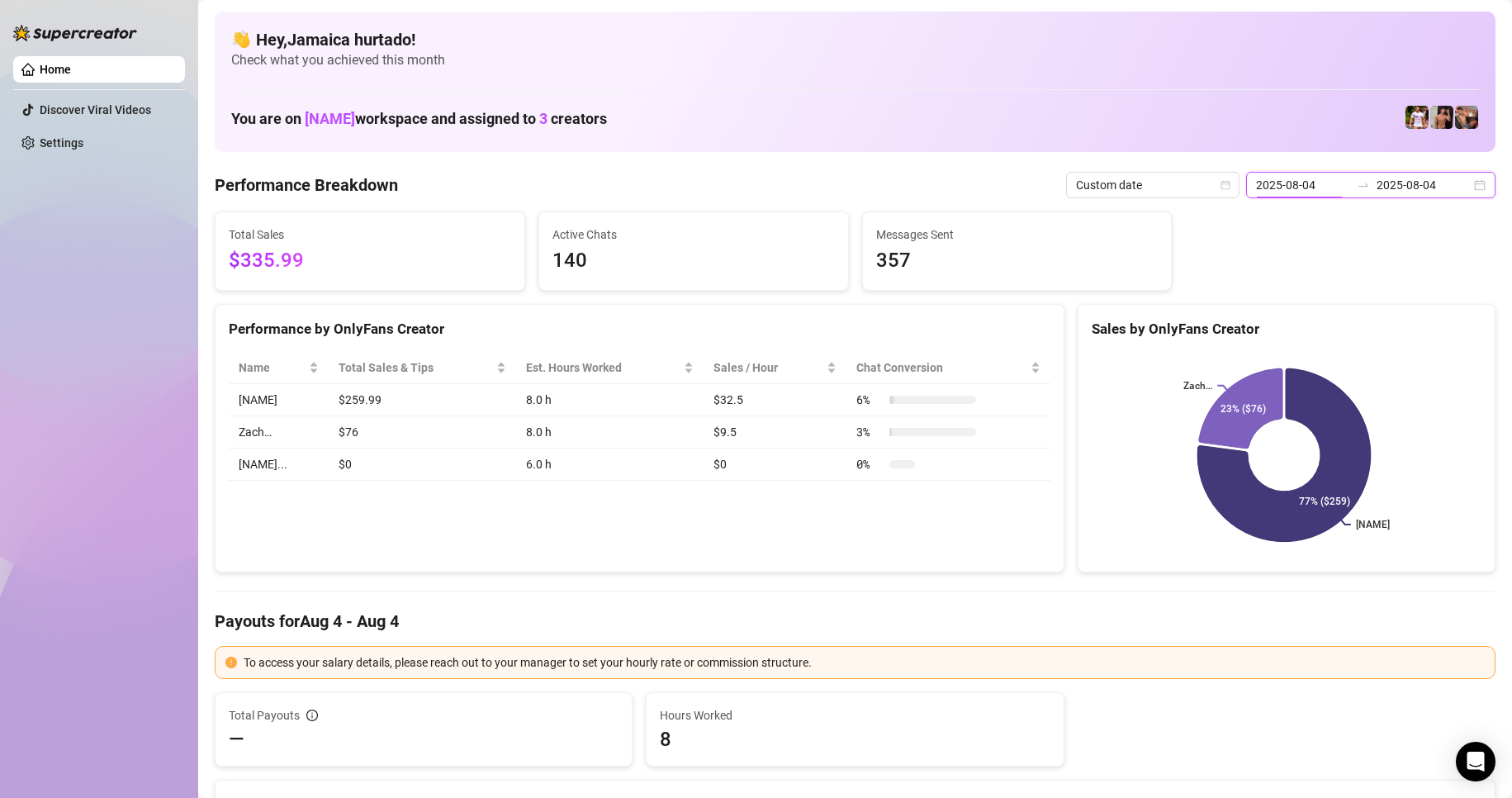click on "2025-08-04" at bounding box center [1303, 185] 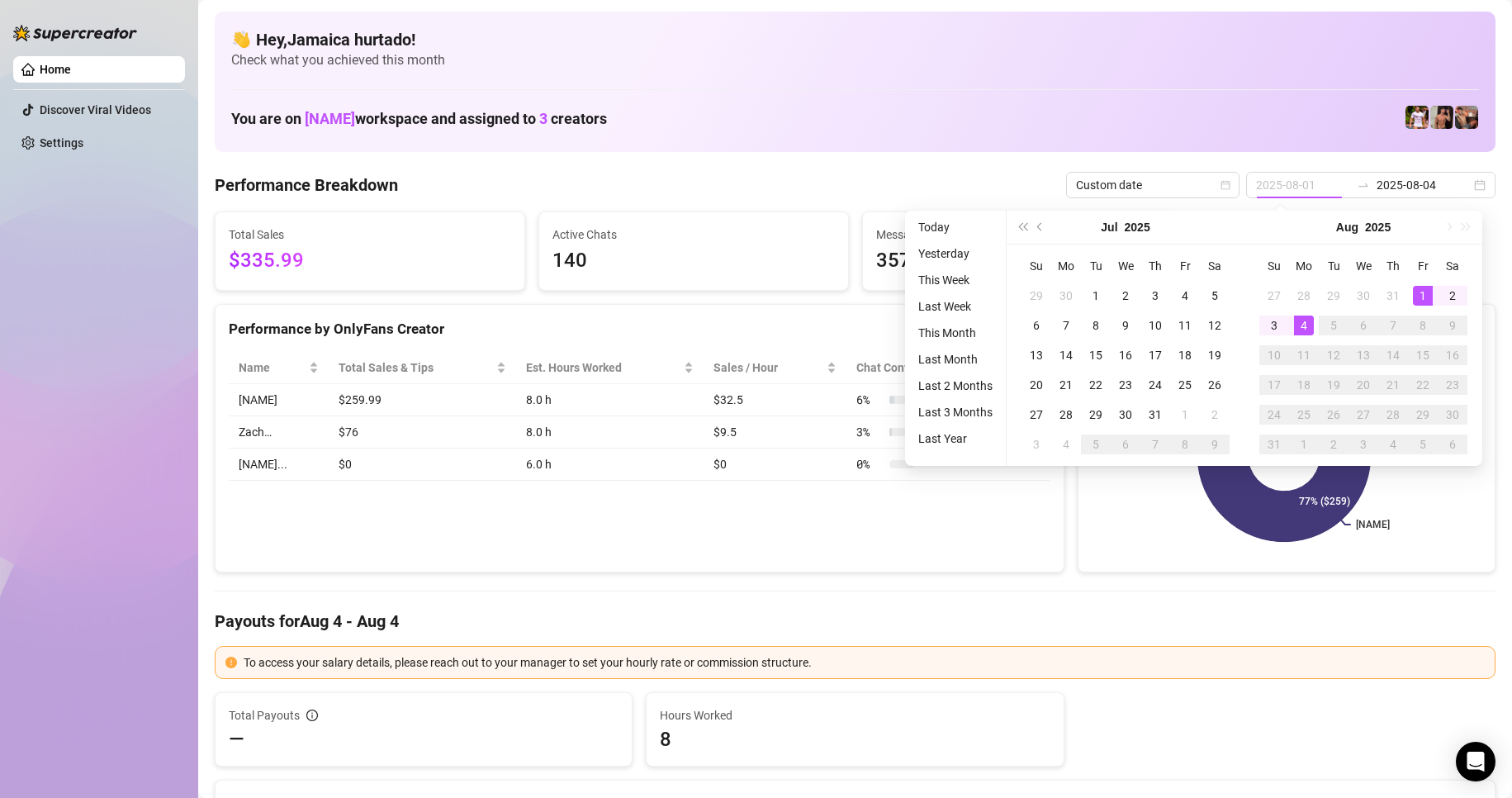 click on "1" at bounding box center (1423, 296) 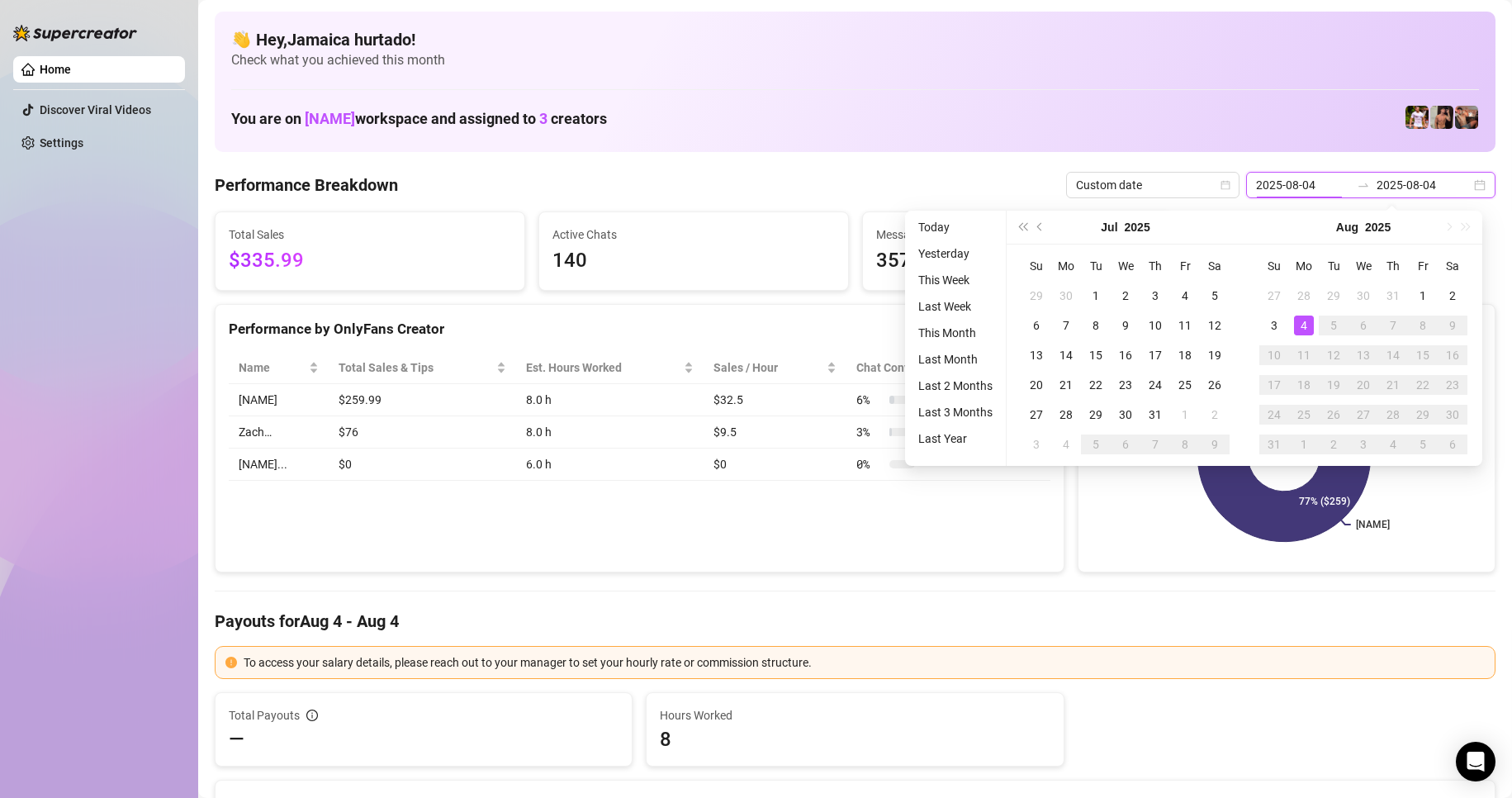 click on "2025-08-04" at bounding box center (1303, 185) 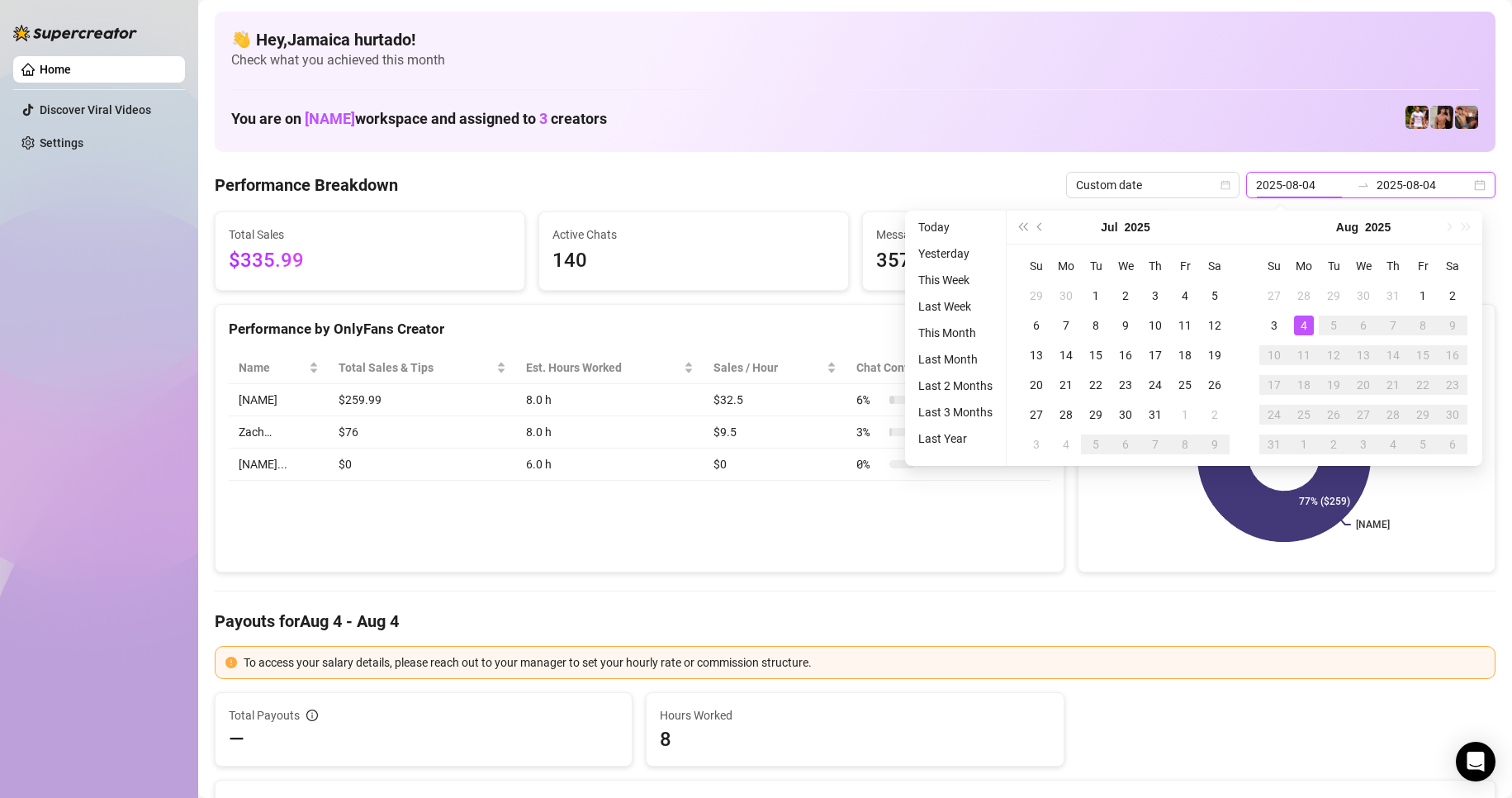 click on "2025-08-04" at bounding box center (1303, 185) 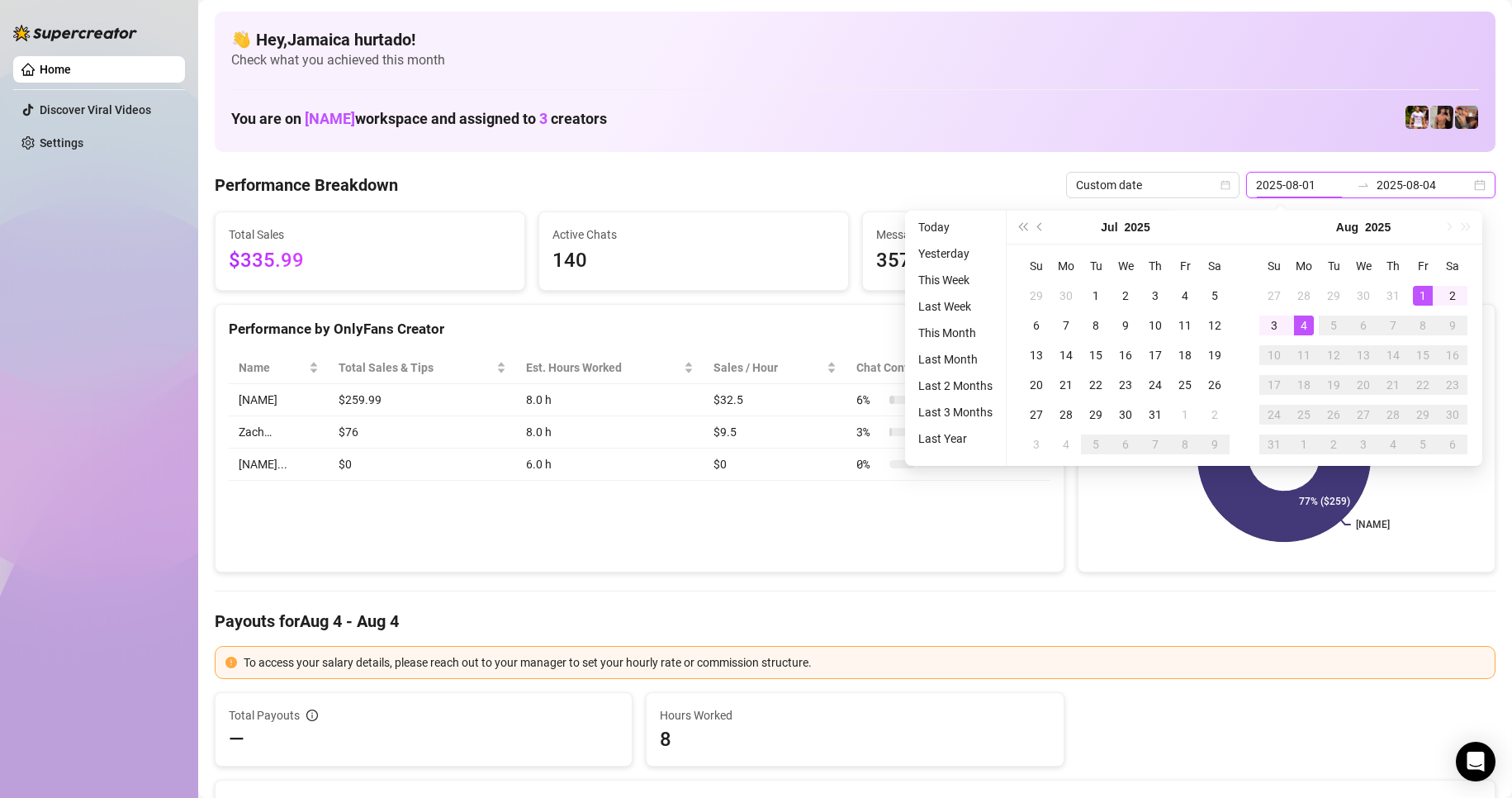 type on "2025-08-01" 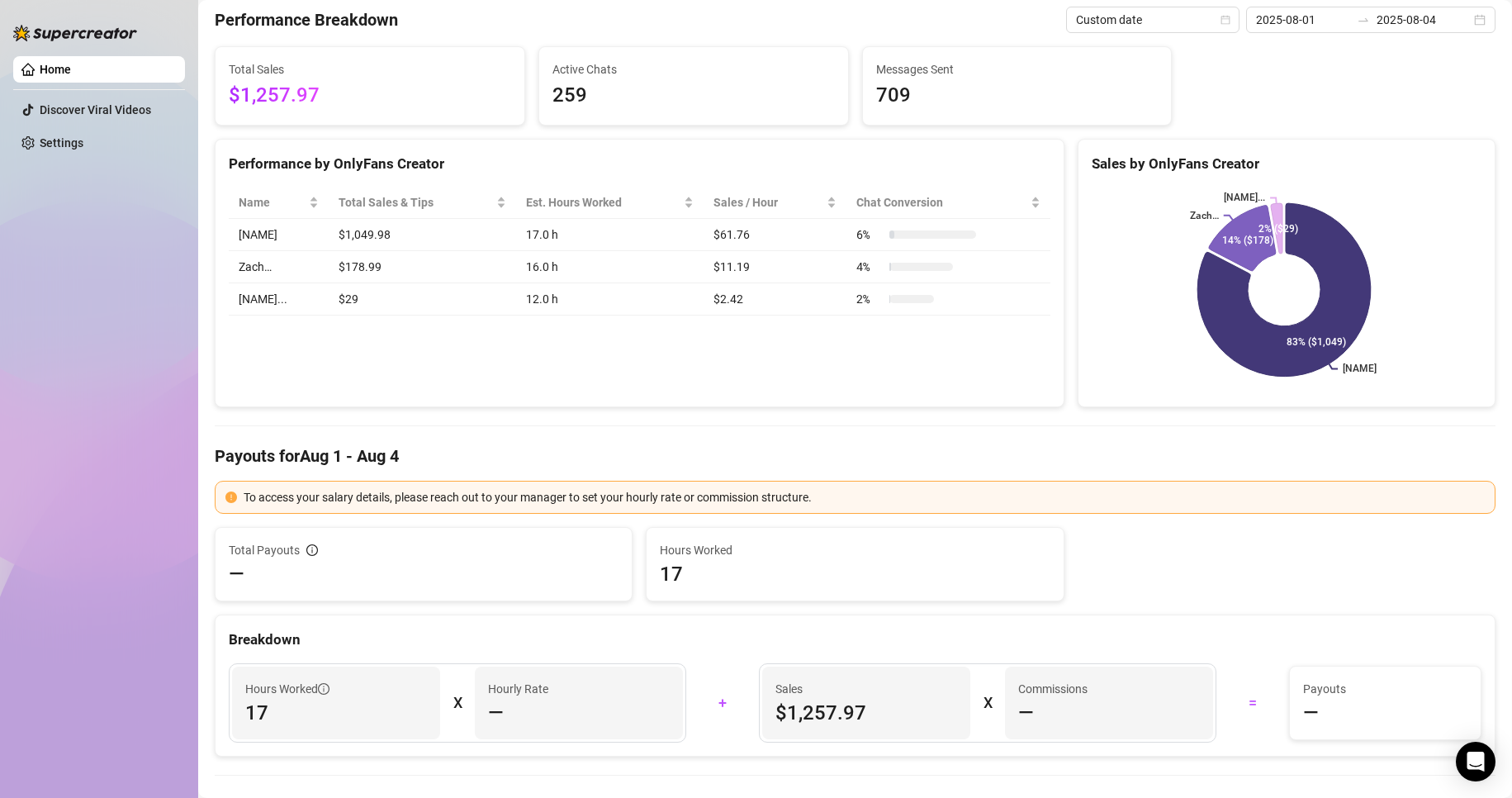 scroll, scrollTop: 0, scrollLeft: 0, axis: both 